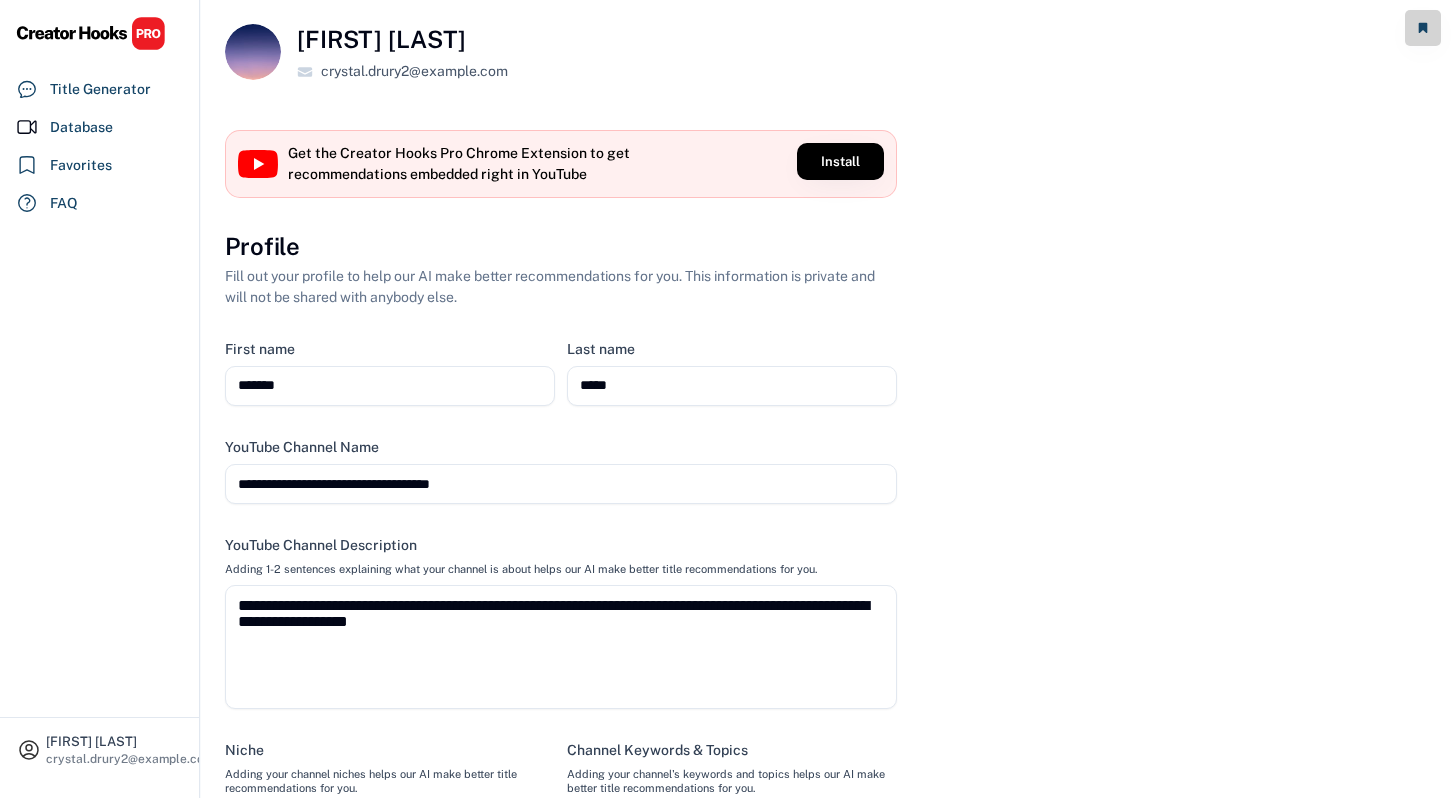 select on "**********" 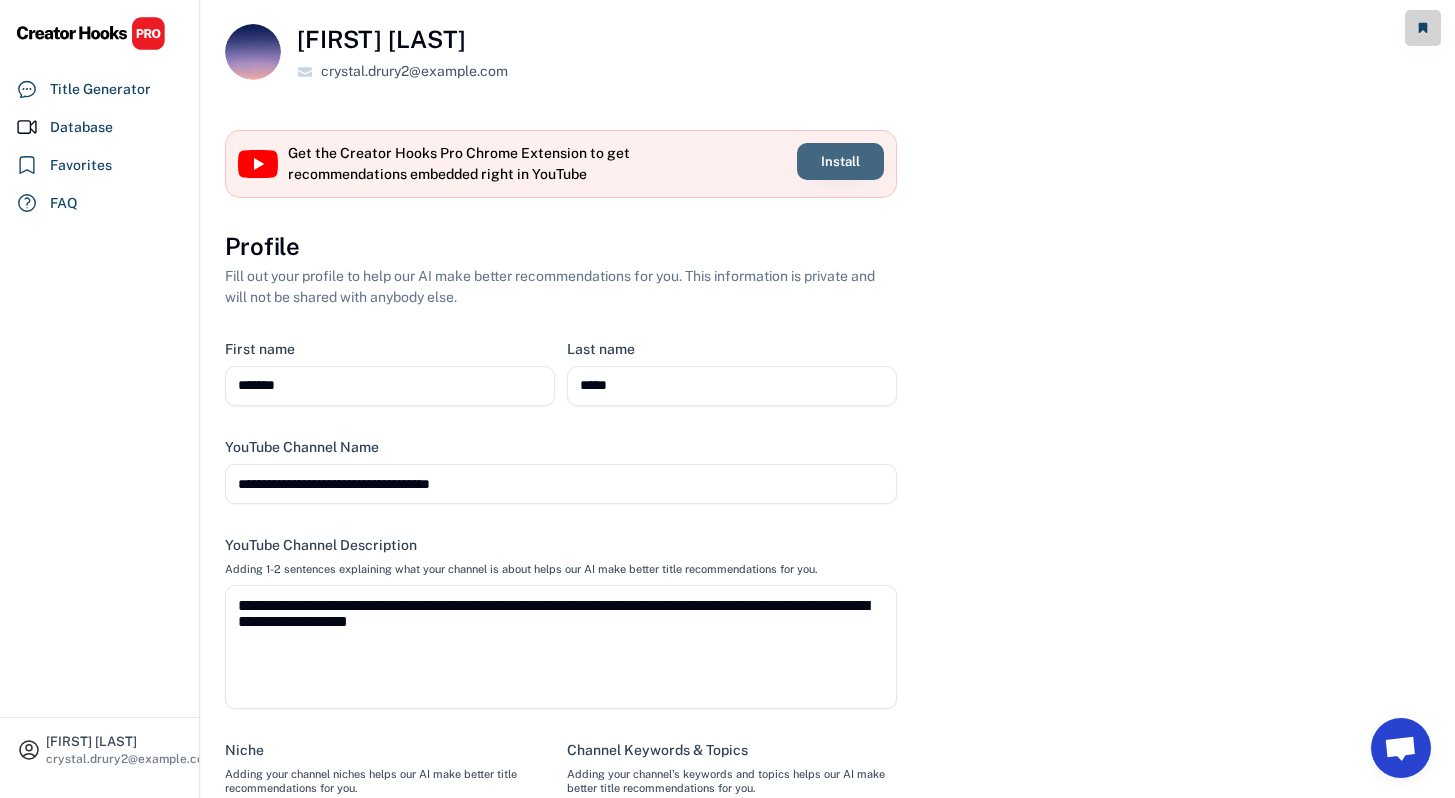 click on "Install" at bounding box center [840, 161] 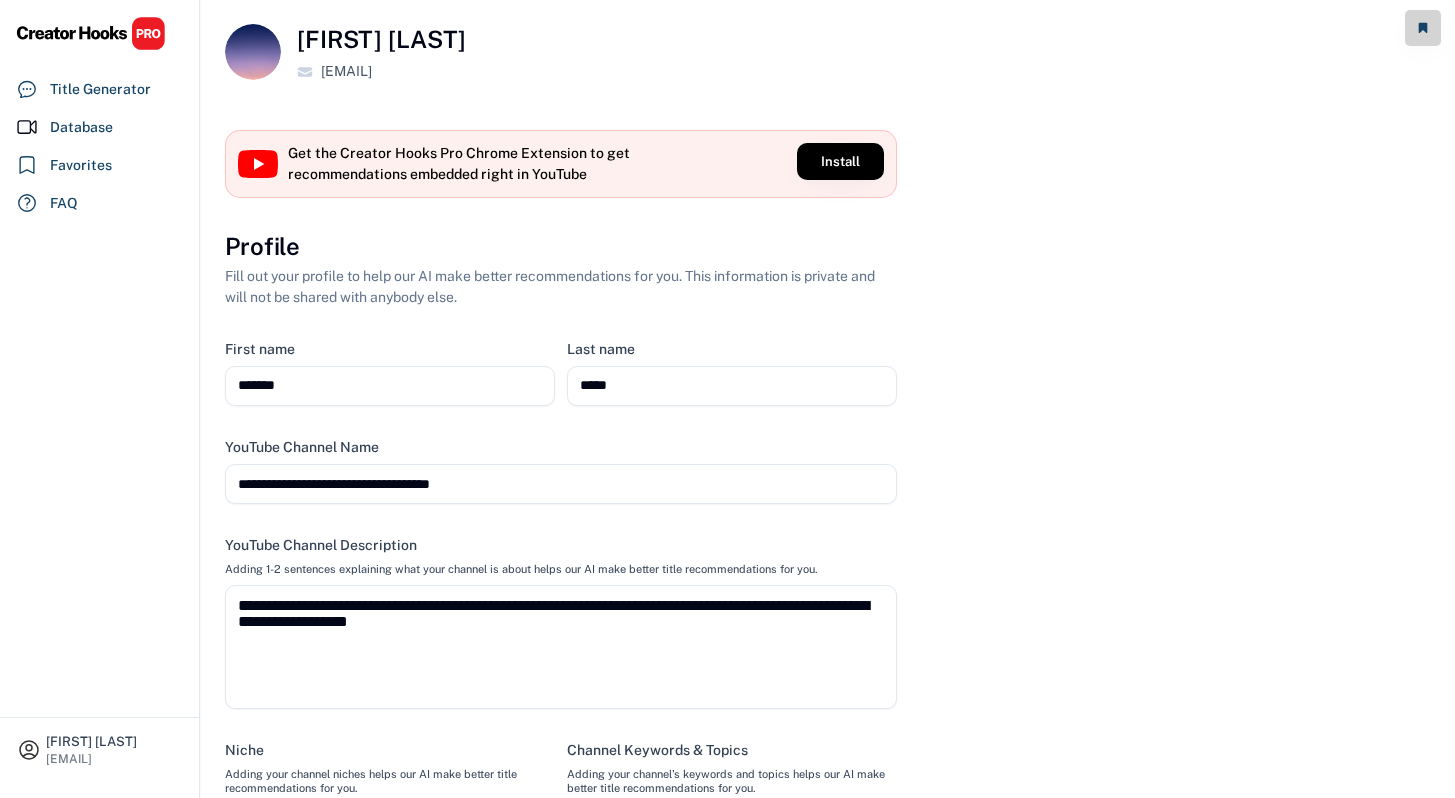 select on "**********" 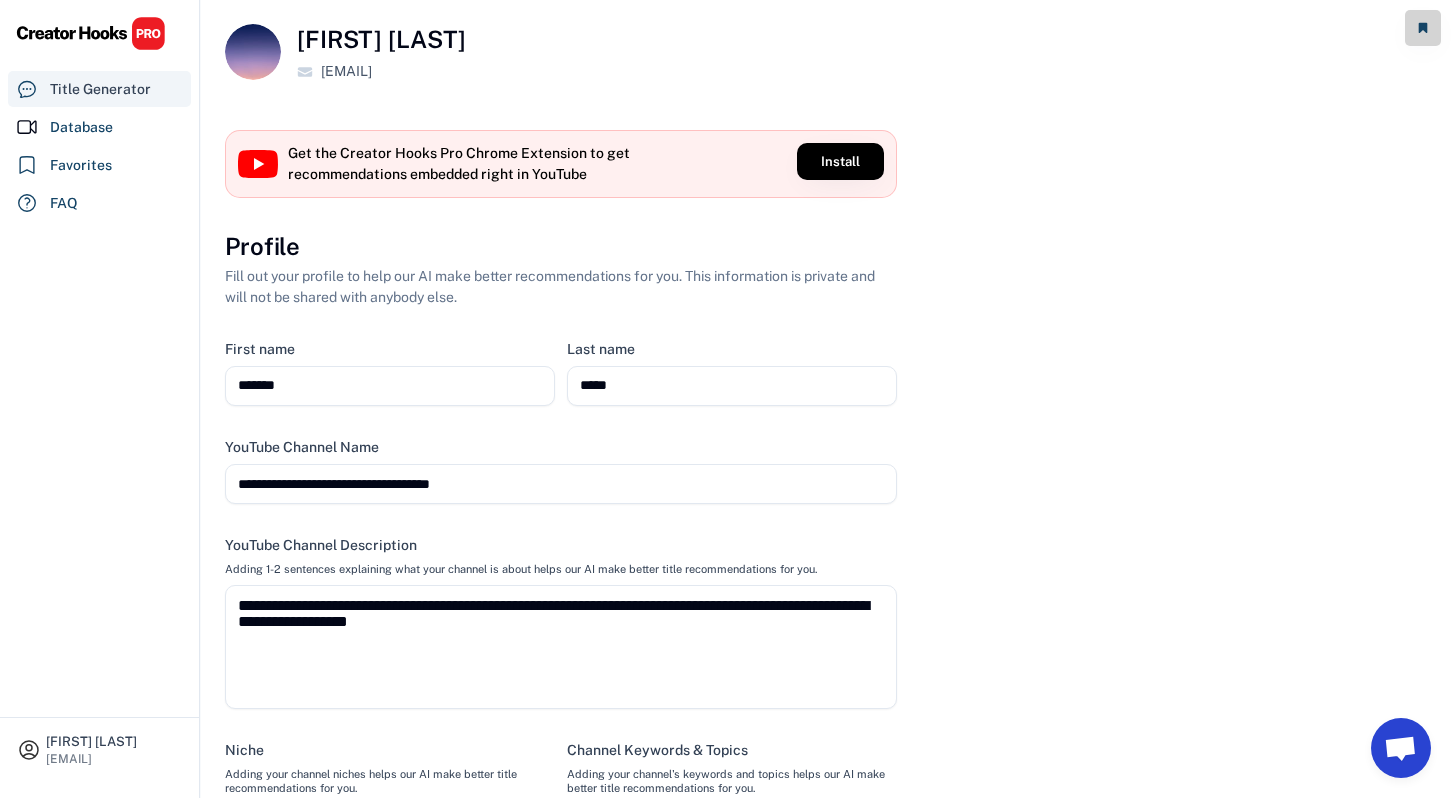 click on "Title Generator" at bounding box center [100, 89] 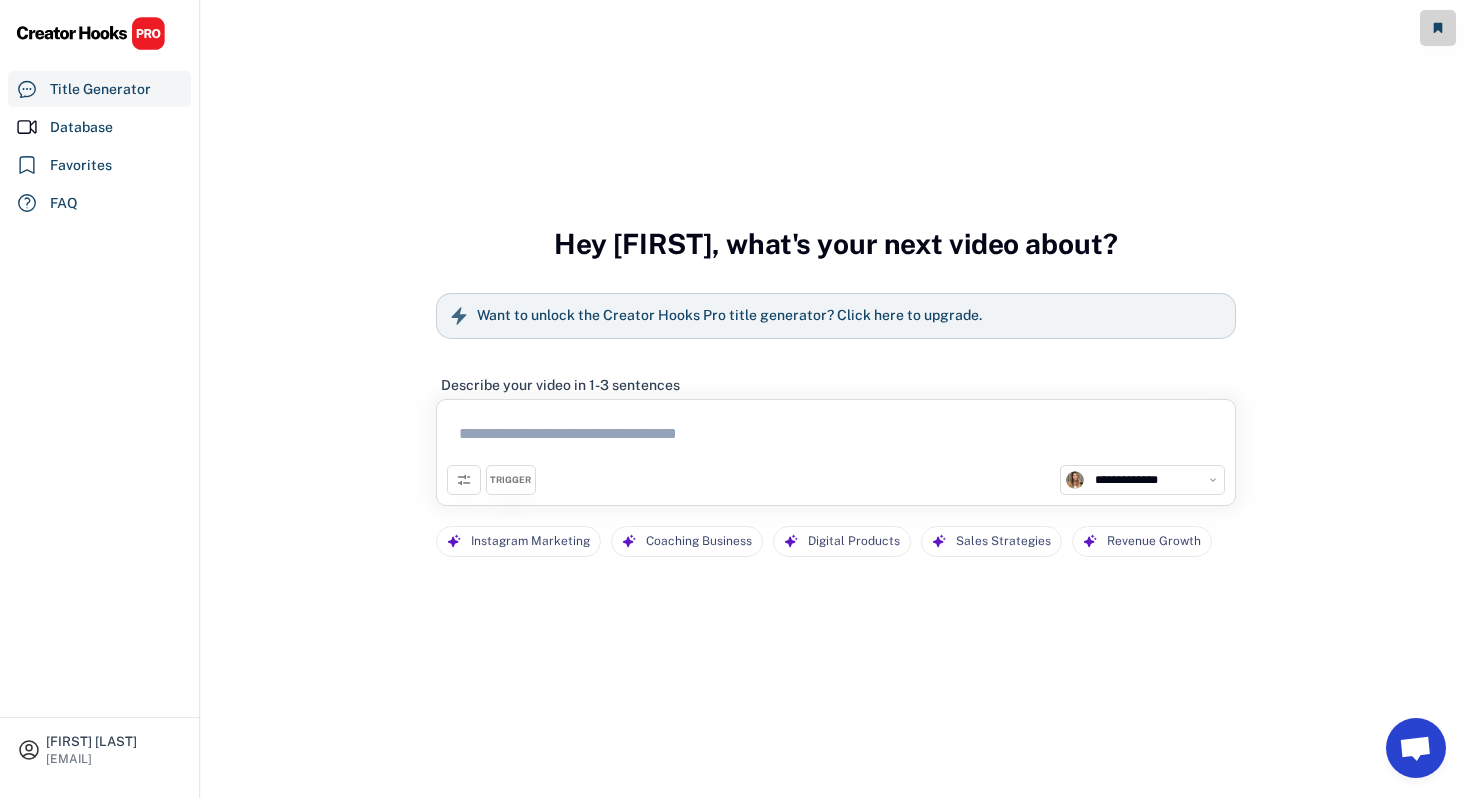 click at bounding box center (836, 437) 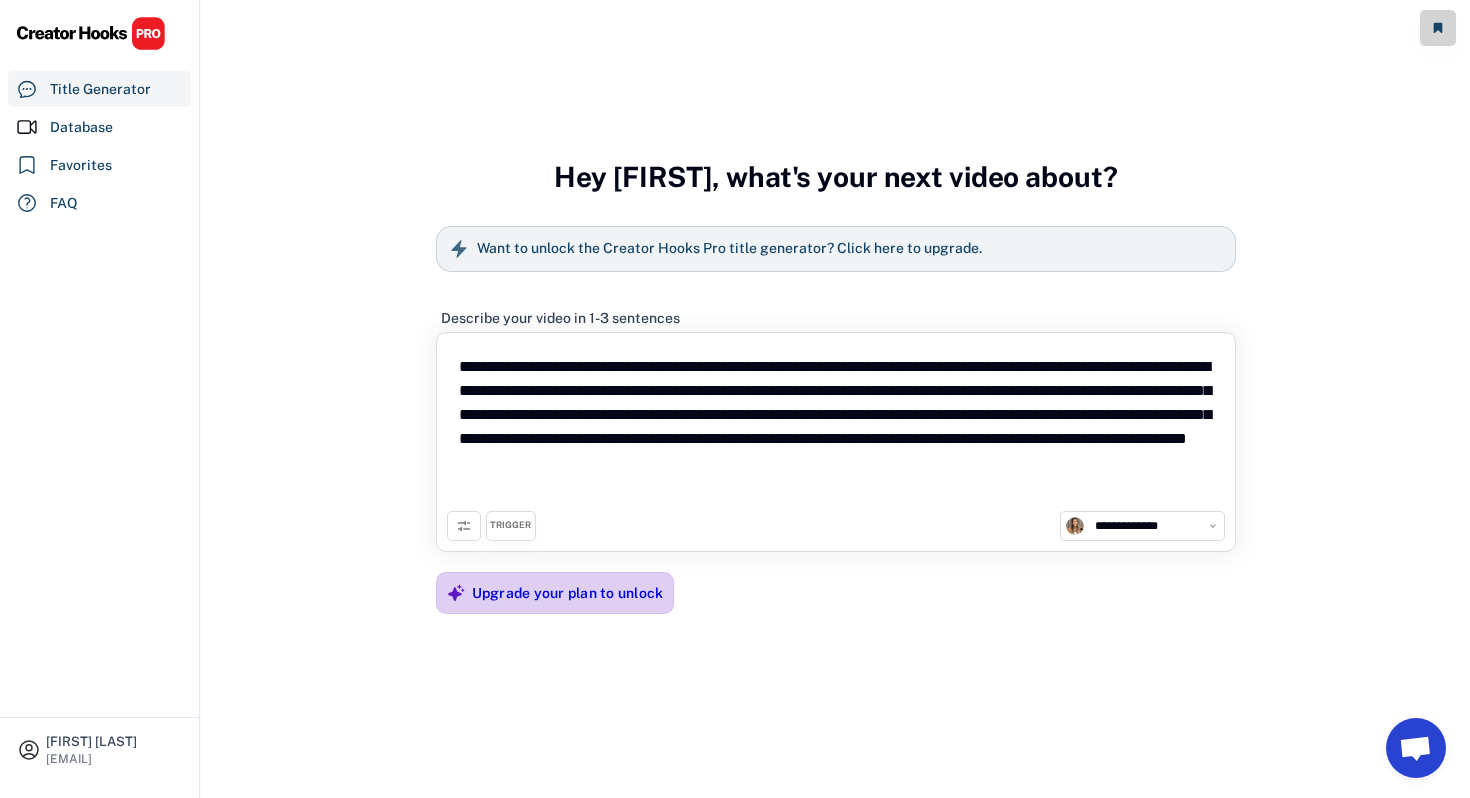 type on "**********" 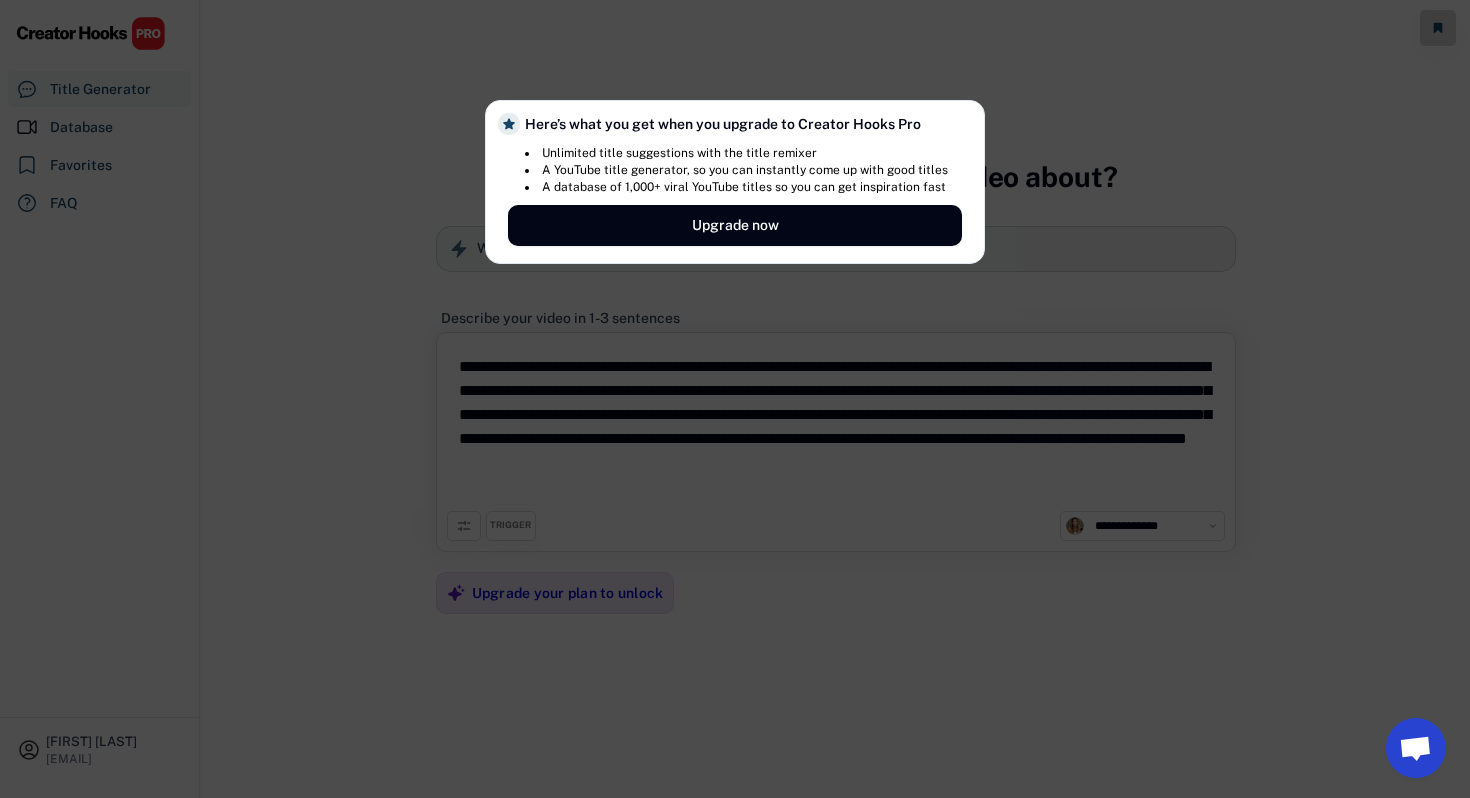 click at bounding box center [735, 399] 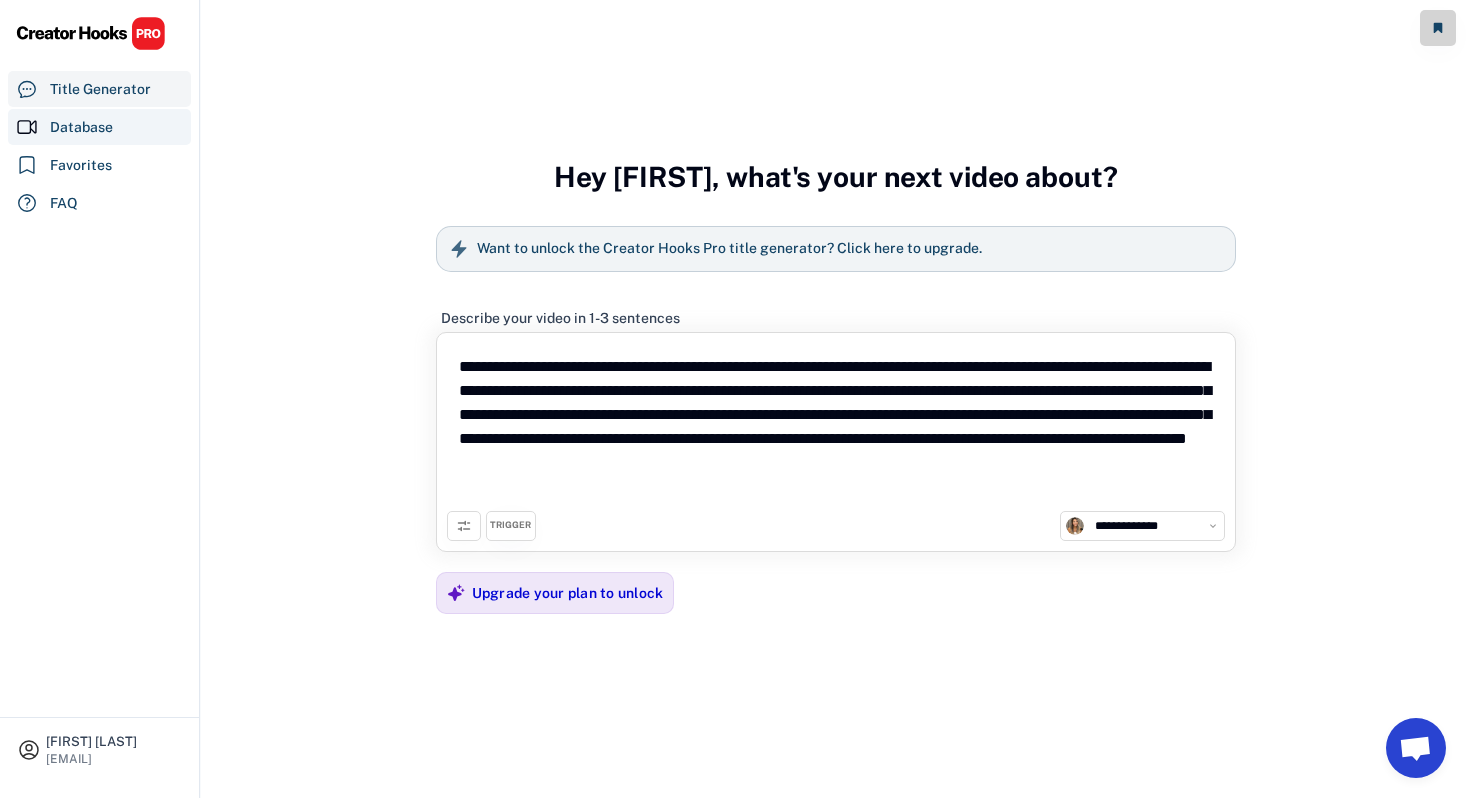 click on "Database" at bounding box center (99, 127) 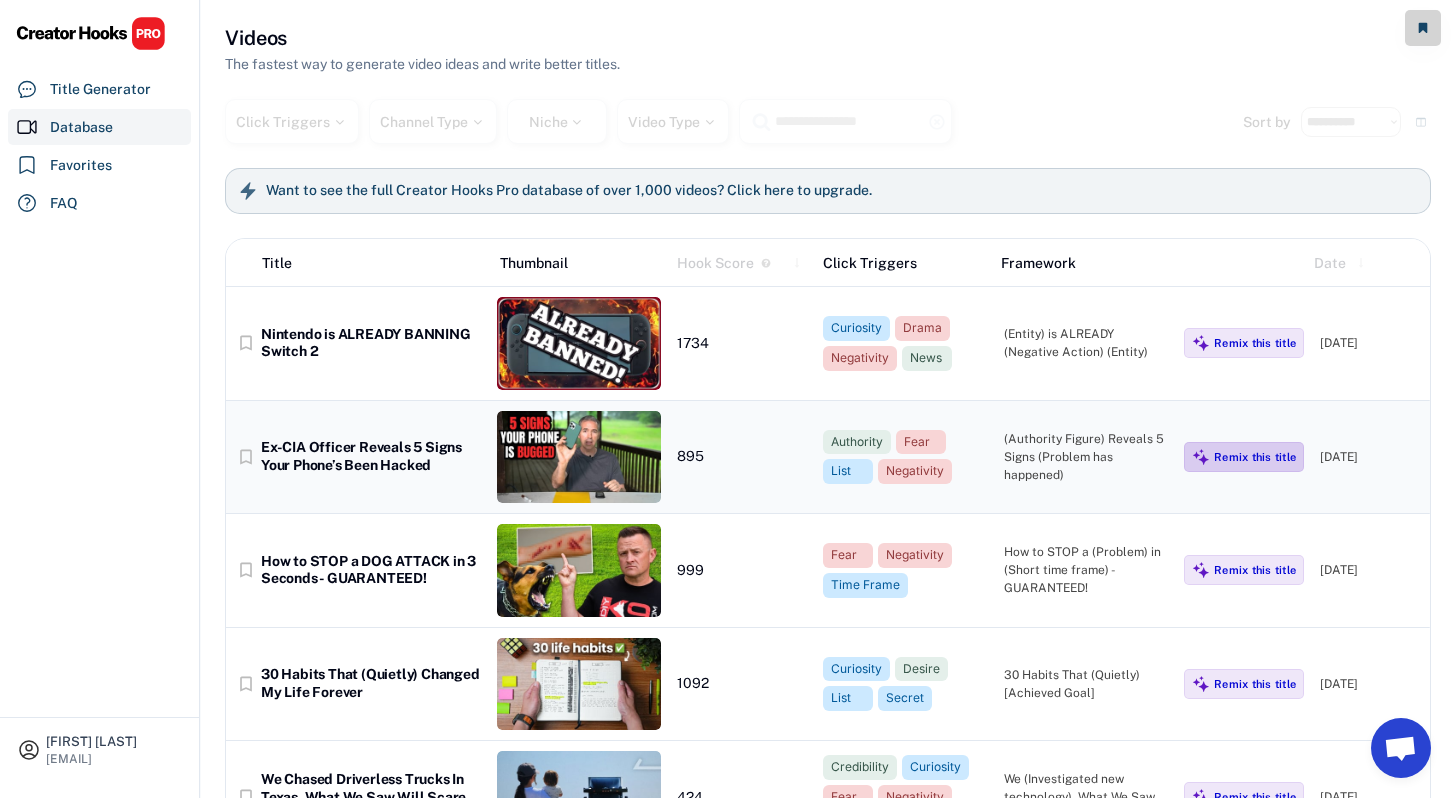 click on "Remix this title" at bounding box center (1244, 457) 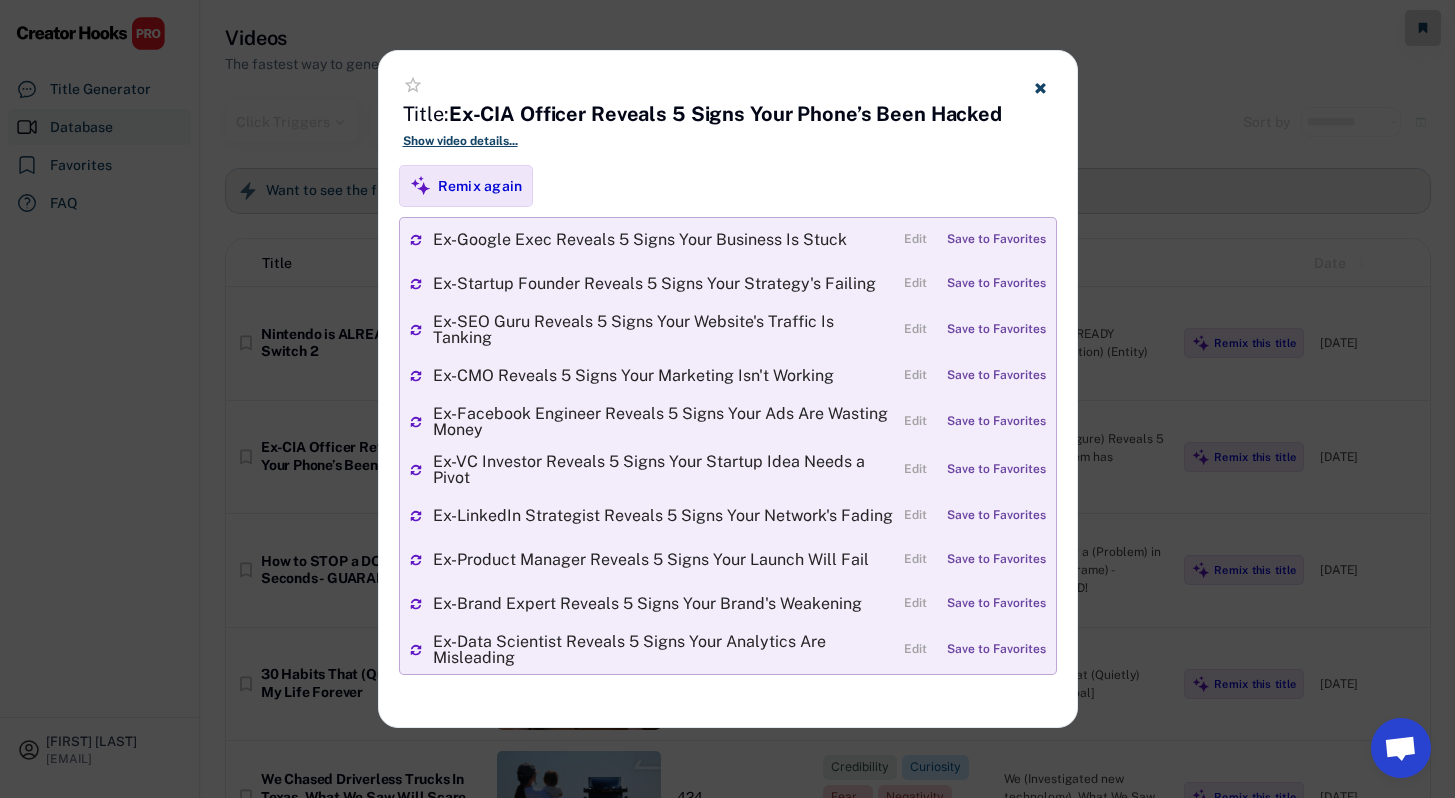 click 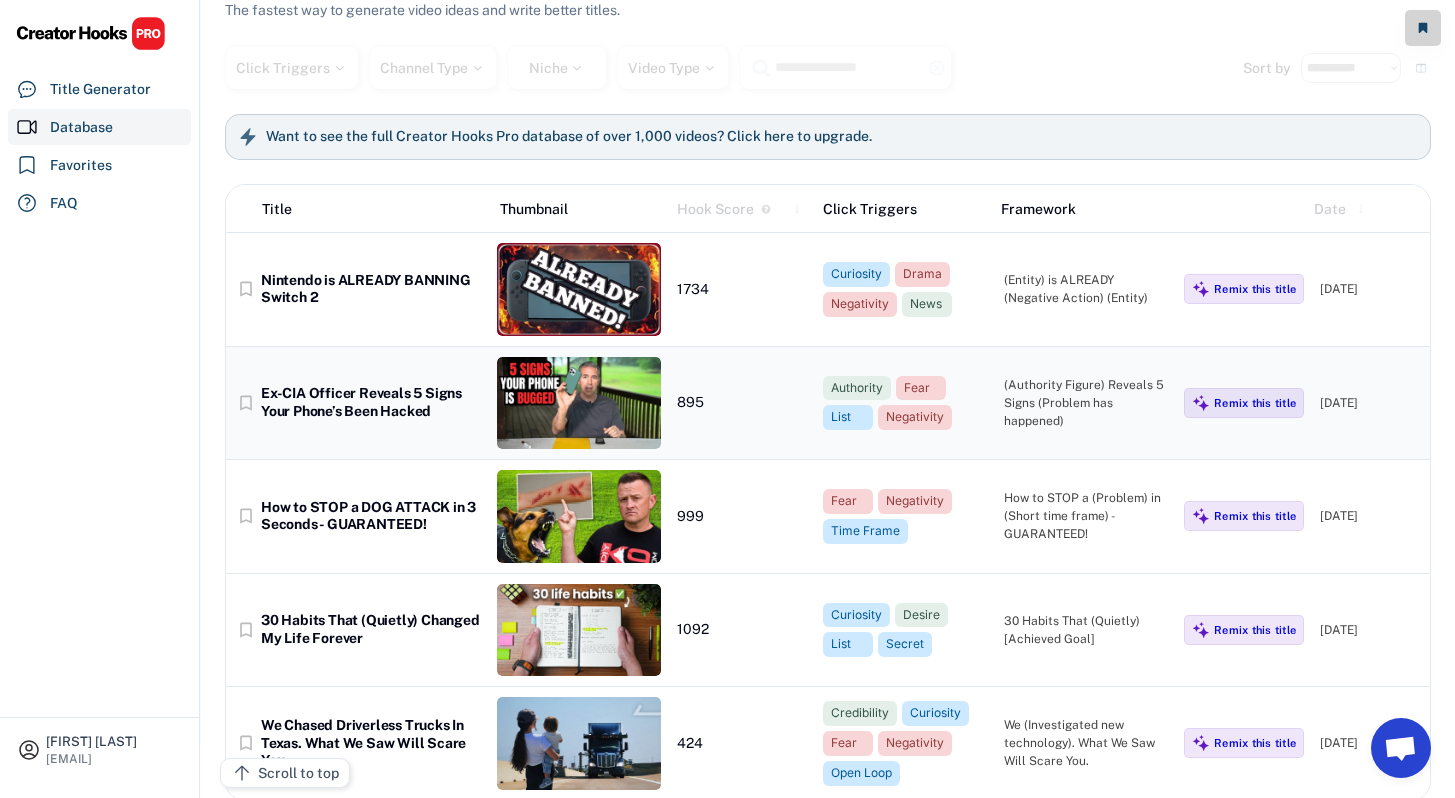 scroll, scrollTop: 0, scrollLeft: 0, axis: both 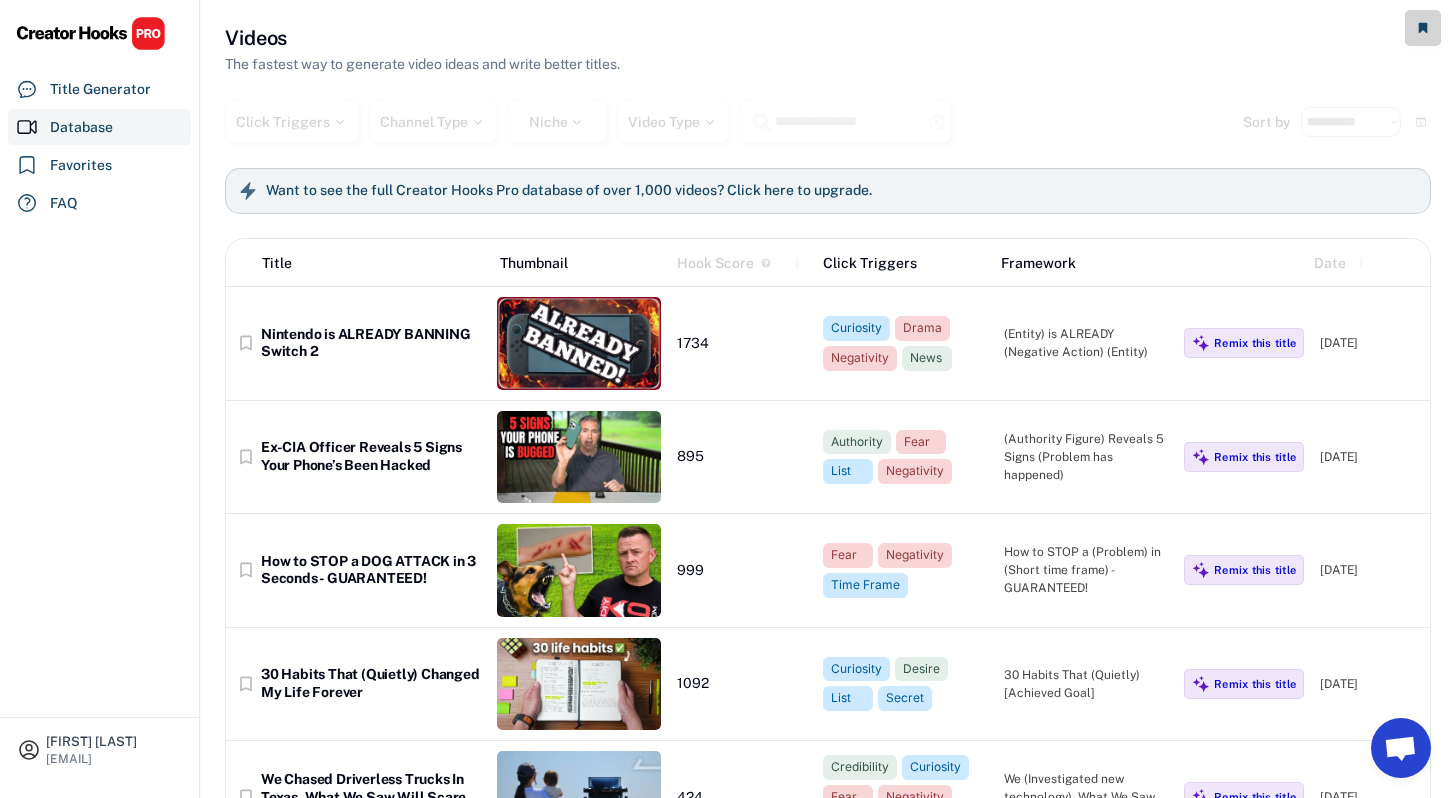 click on "Date" at bounding box center [1330, 263] 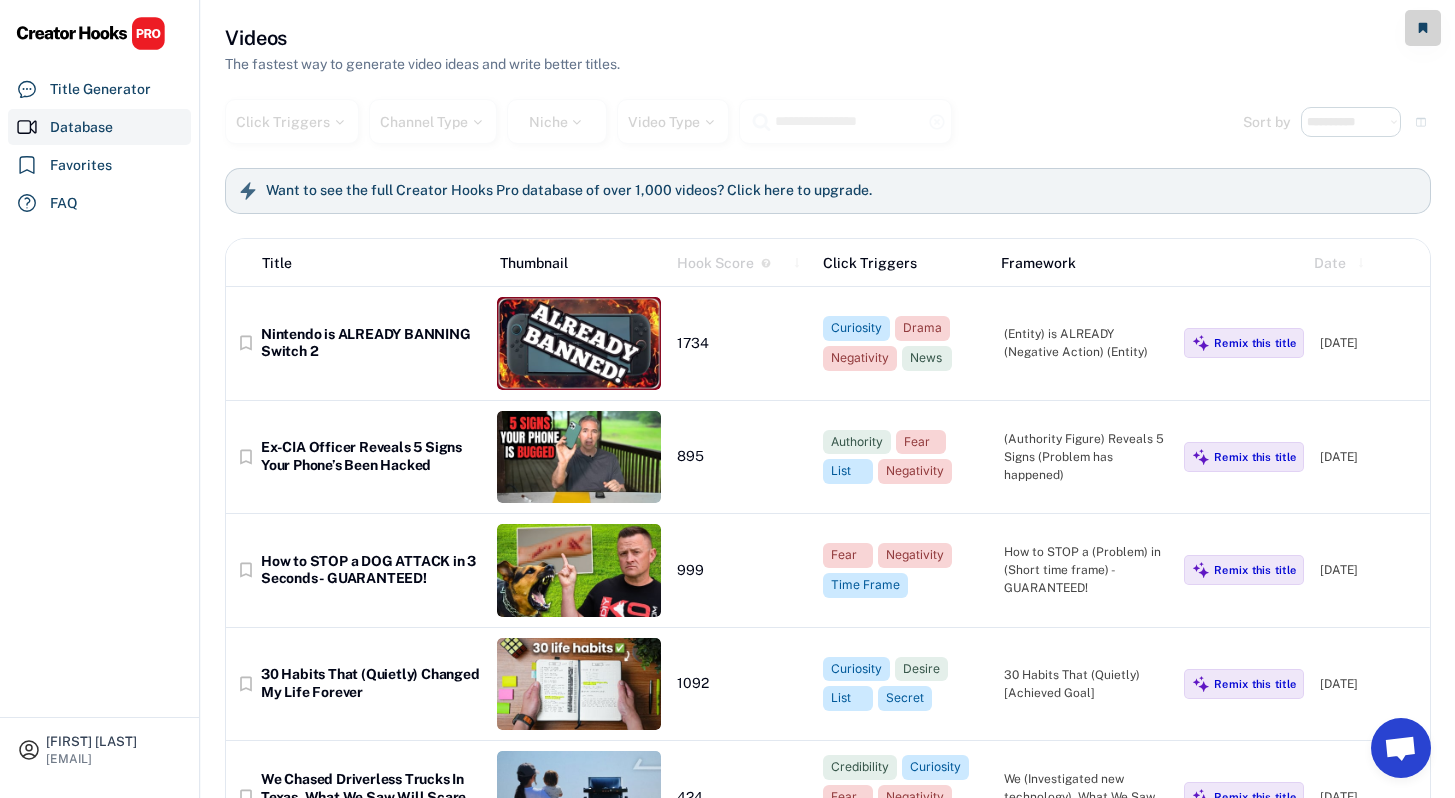 click on "**********" at bounding box center [828, 121] 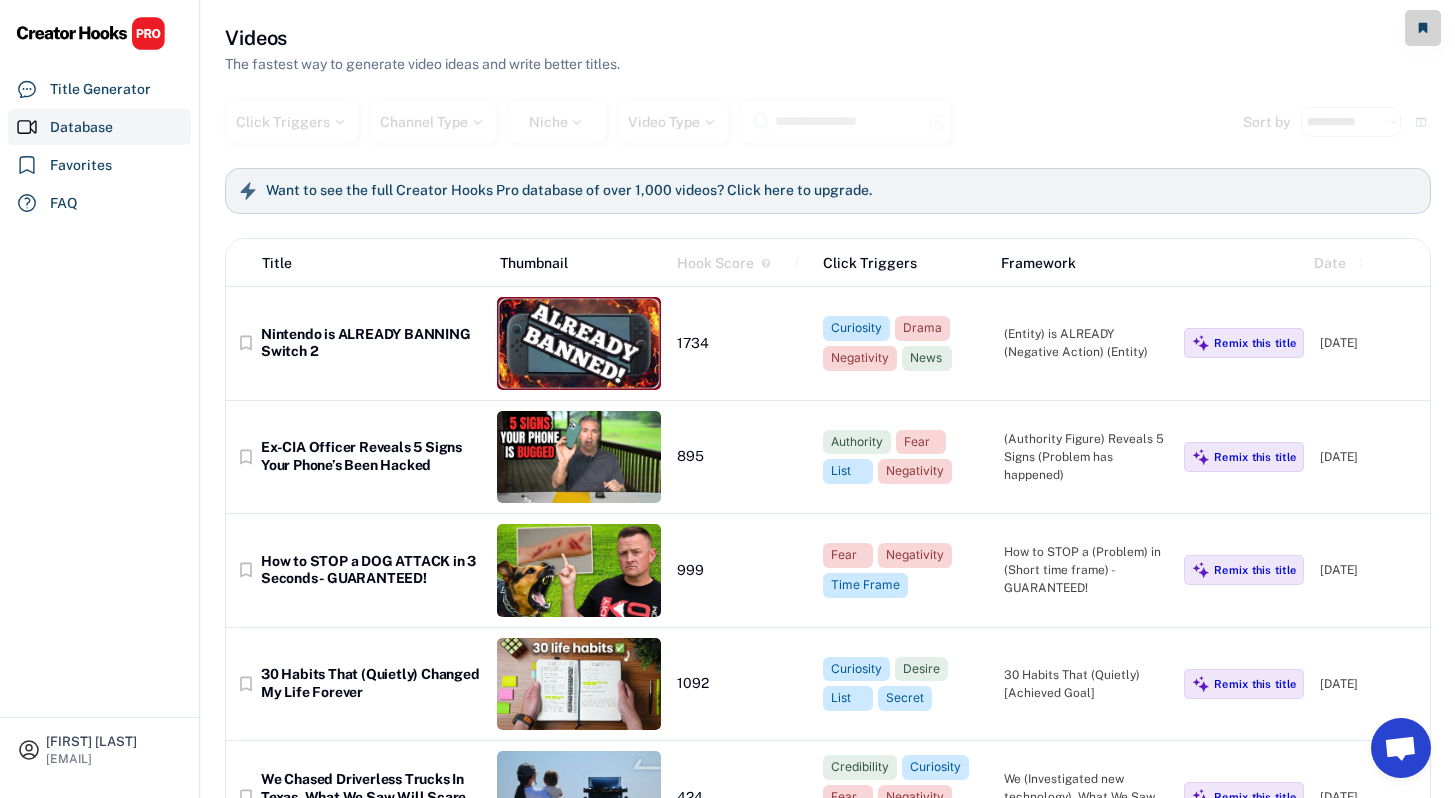 click at bounding box center [1421, 122] 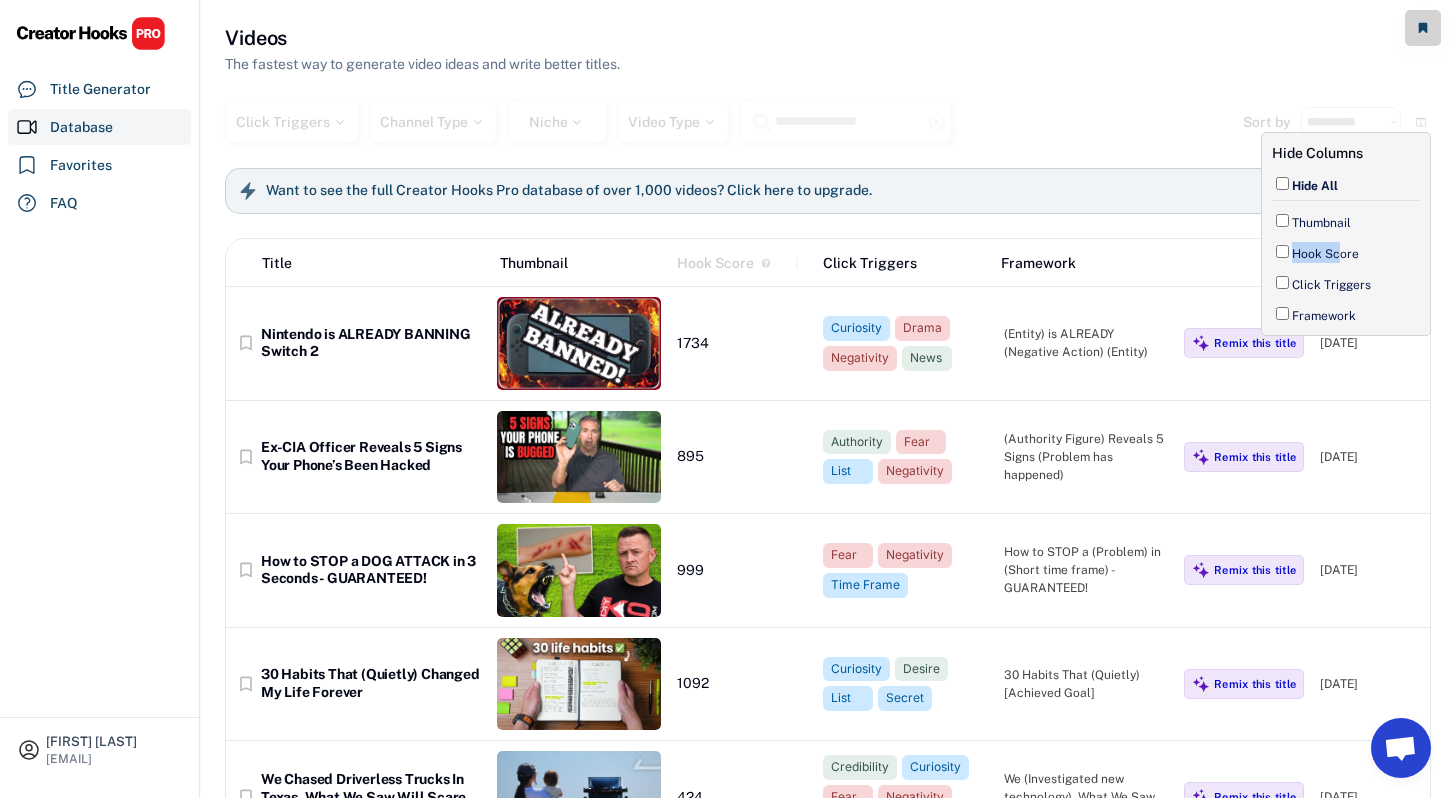 click on "Hook Score" at bounding box center (1346, 252) 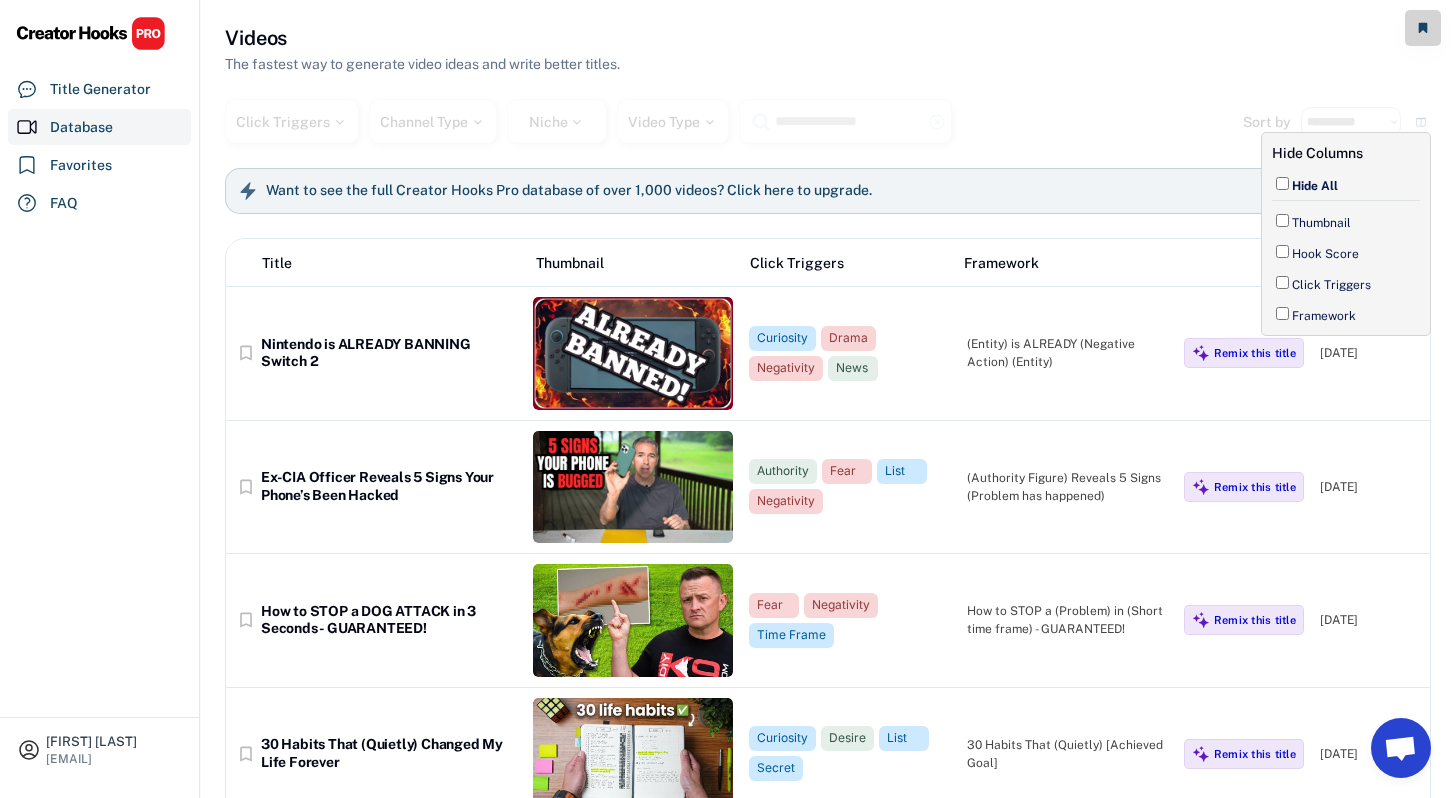 click on "Click Triggers  Channel Type  Niche  Video Type
highlight_remove" at bounding box center [734, 121] 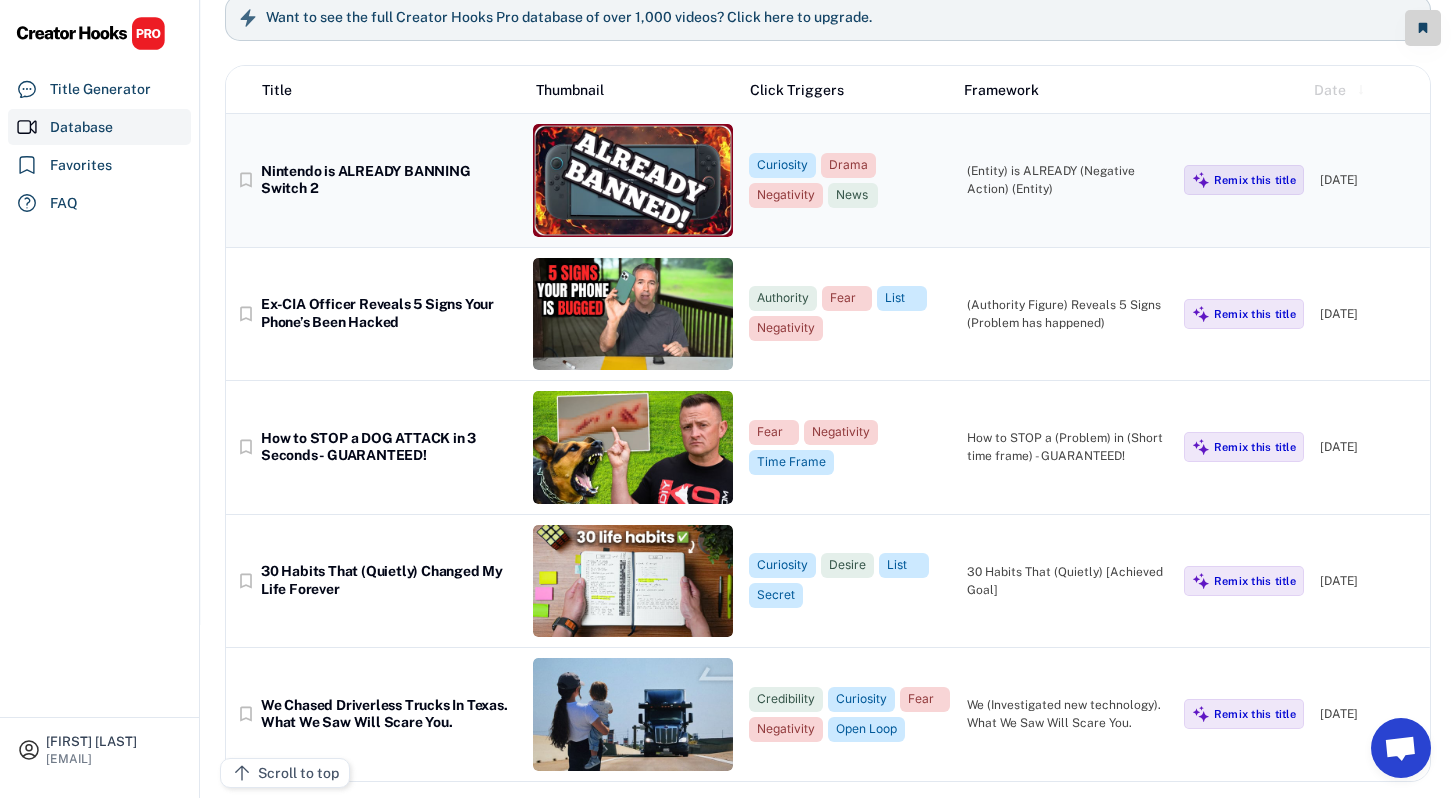 scroll, scrollTop: 250, scrollLeft: 0, axis: vertical 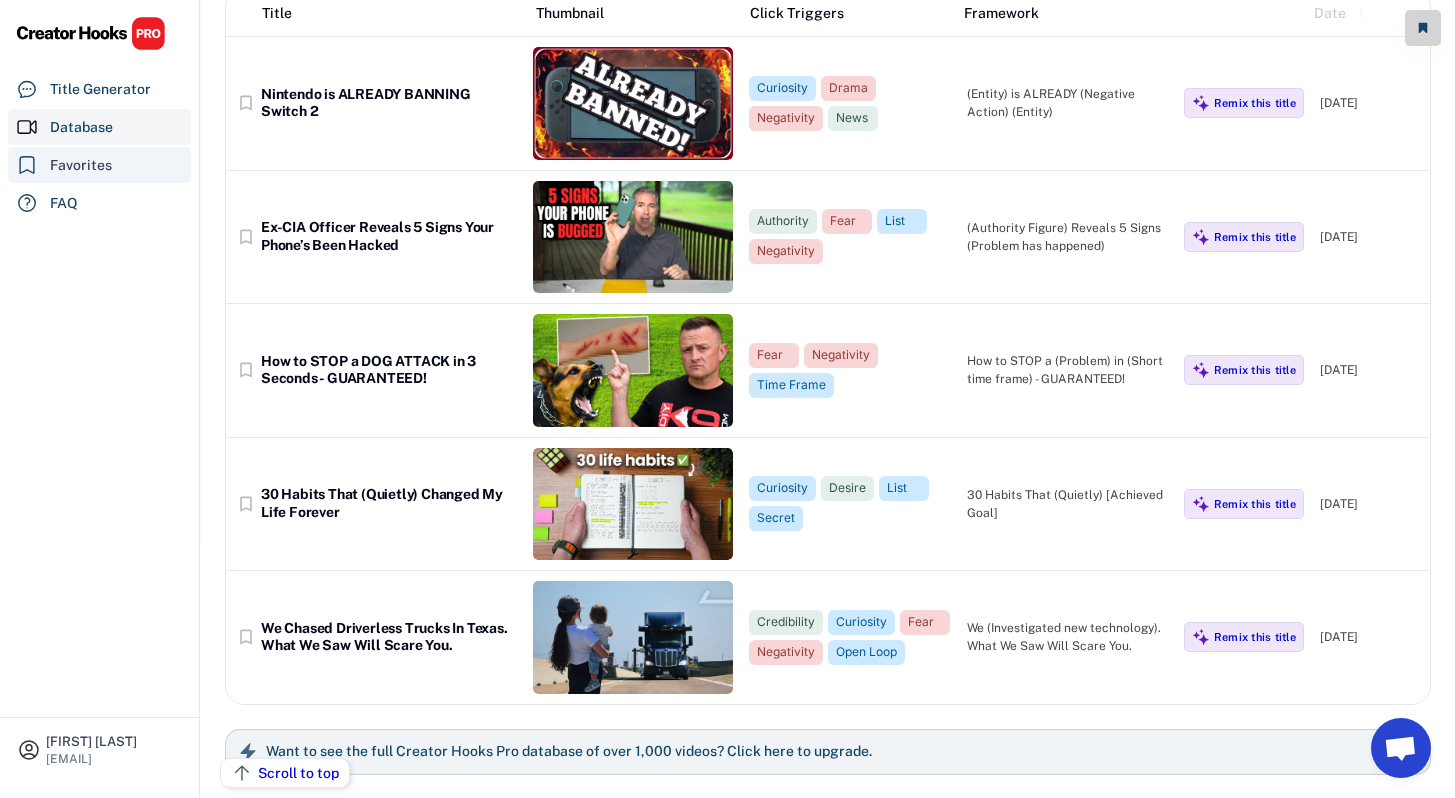 click on "Favorites" at bounding box center (81, 165) 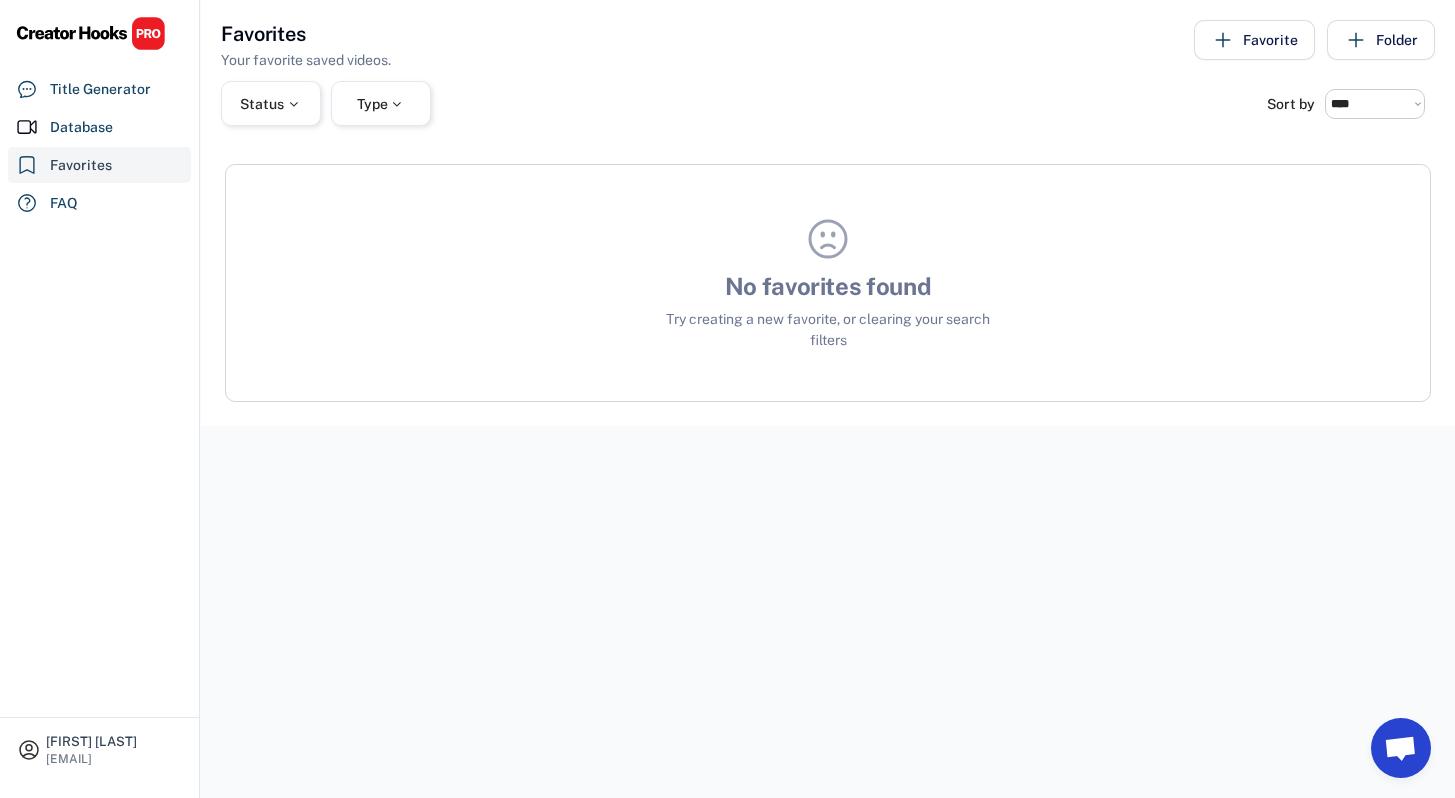 scroll, scrollTop: 0, scrollLeft: 0, axis: both 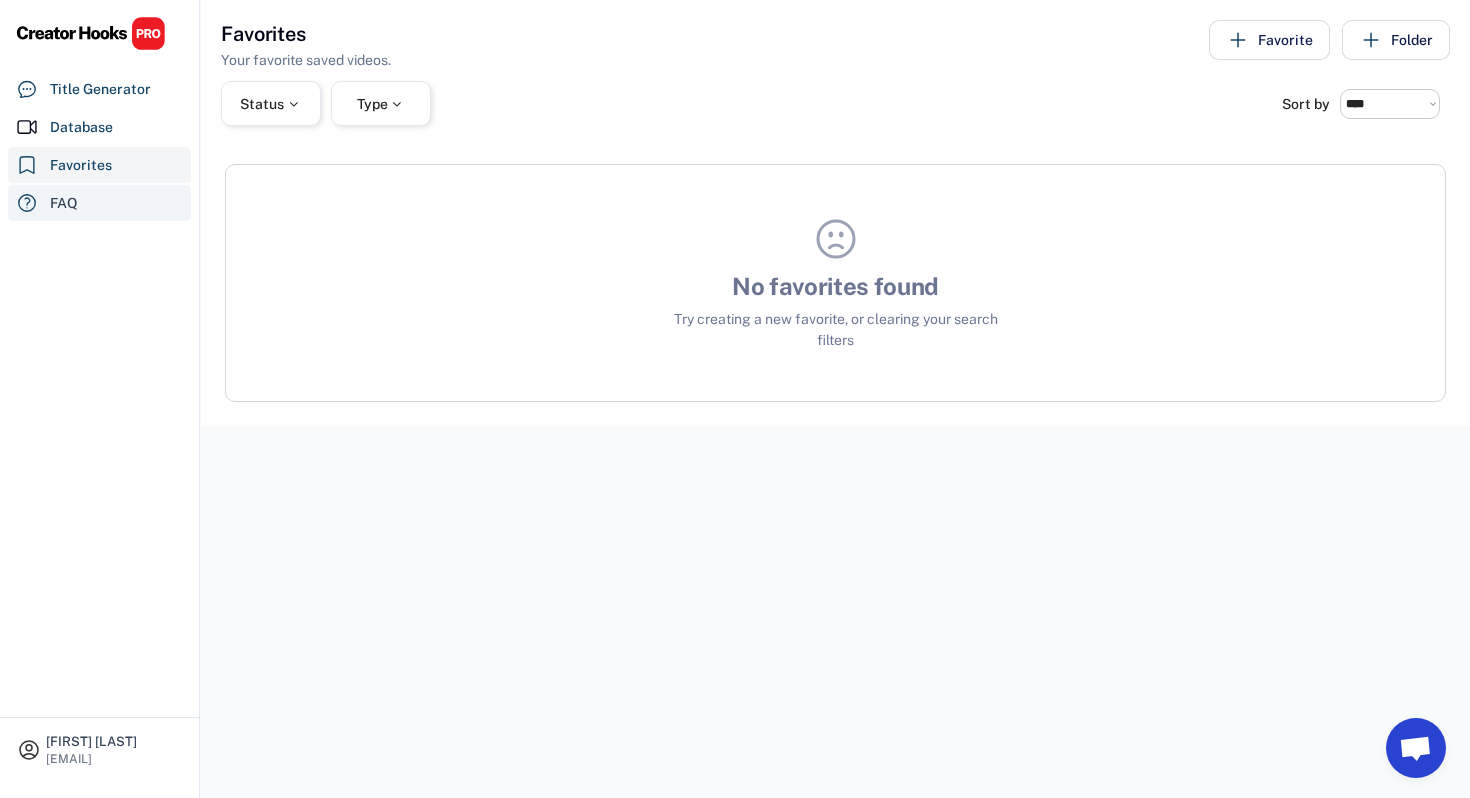 click on "FAQ" at bounding box center (99, 203) 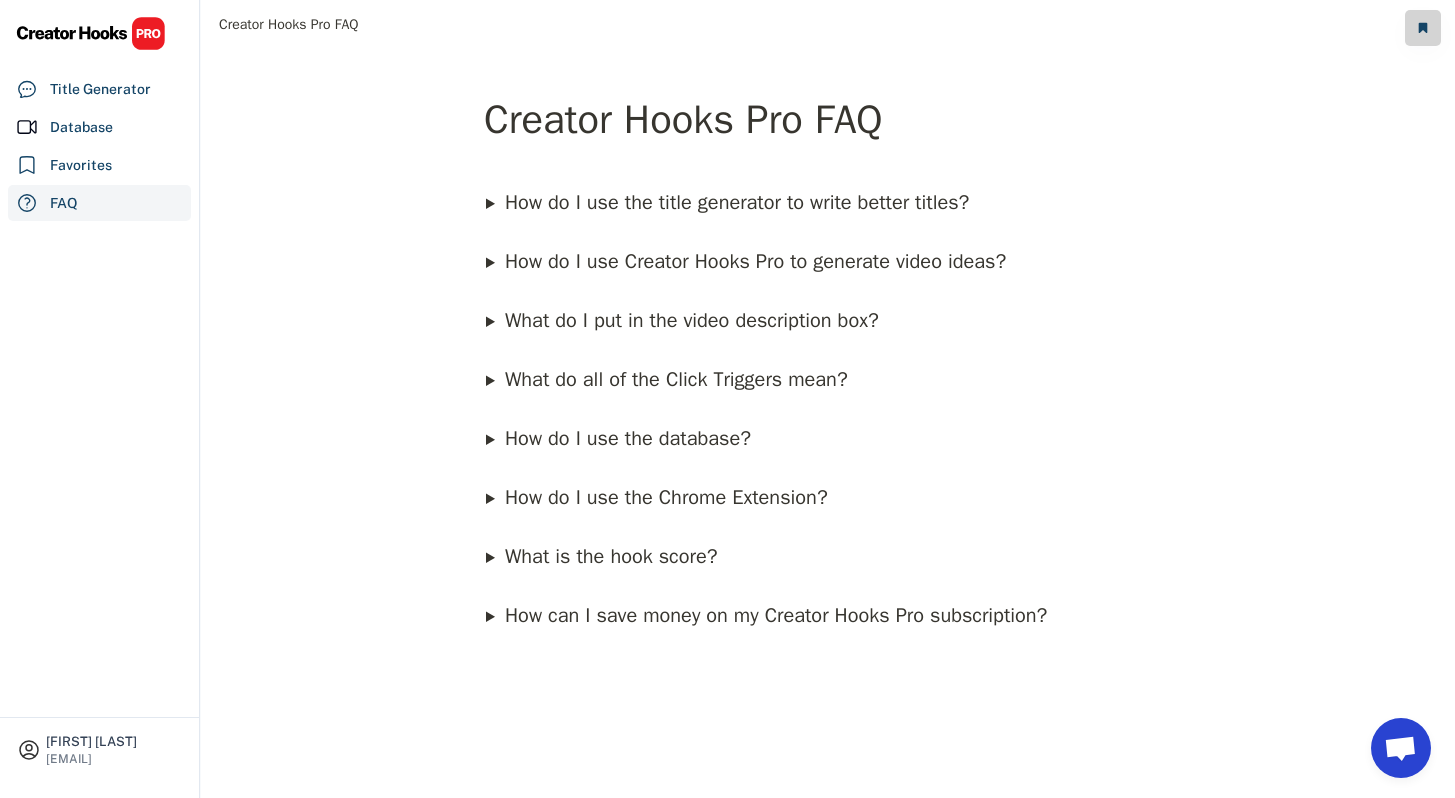 click on "How do I use the title generator to write better titles?" at bounding box center [737, 202] 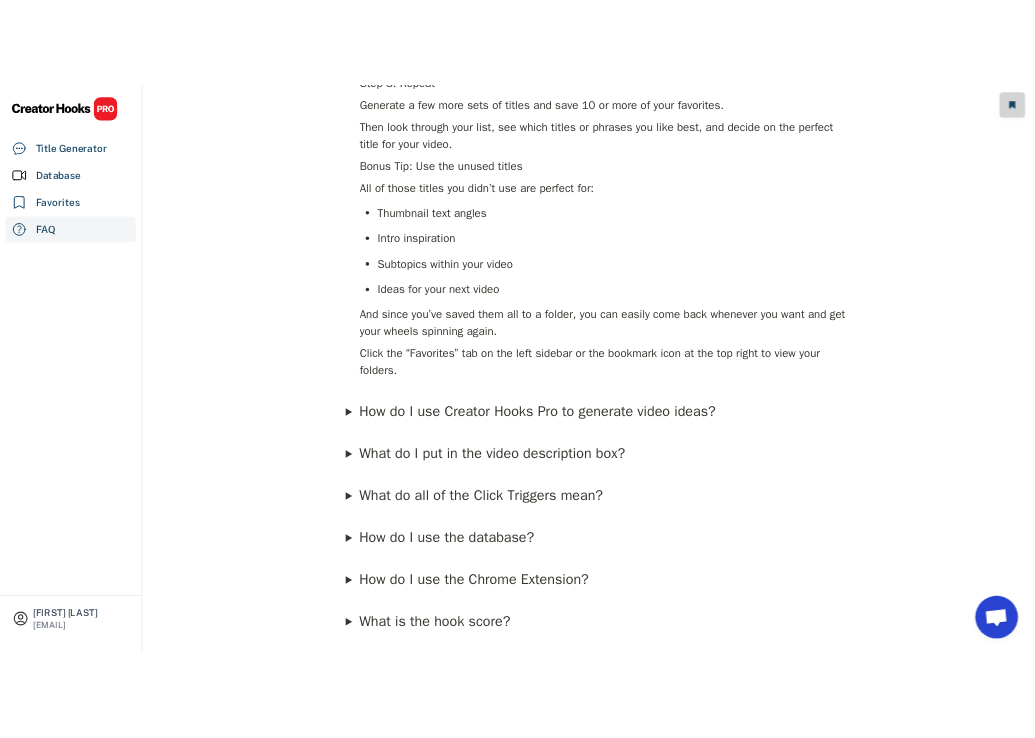 scroll, scrollTop: 723, scrollLeft: 0, axis: vertical 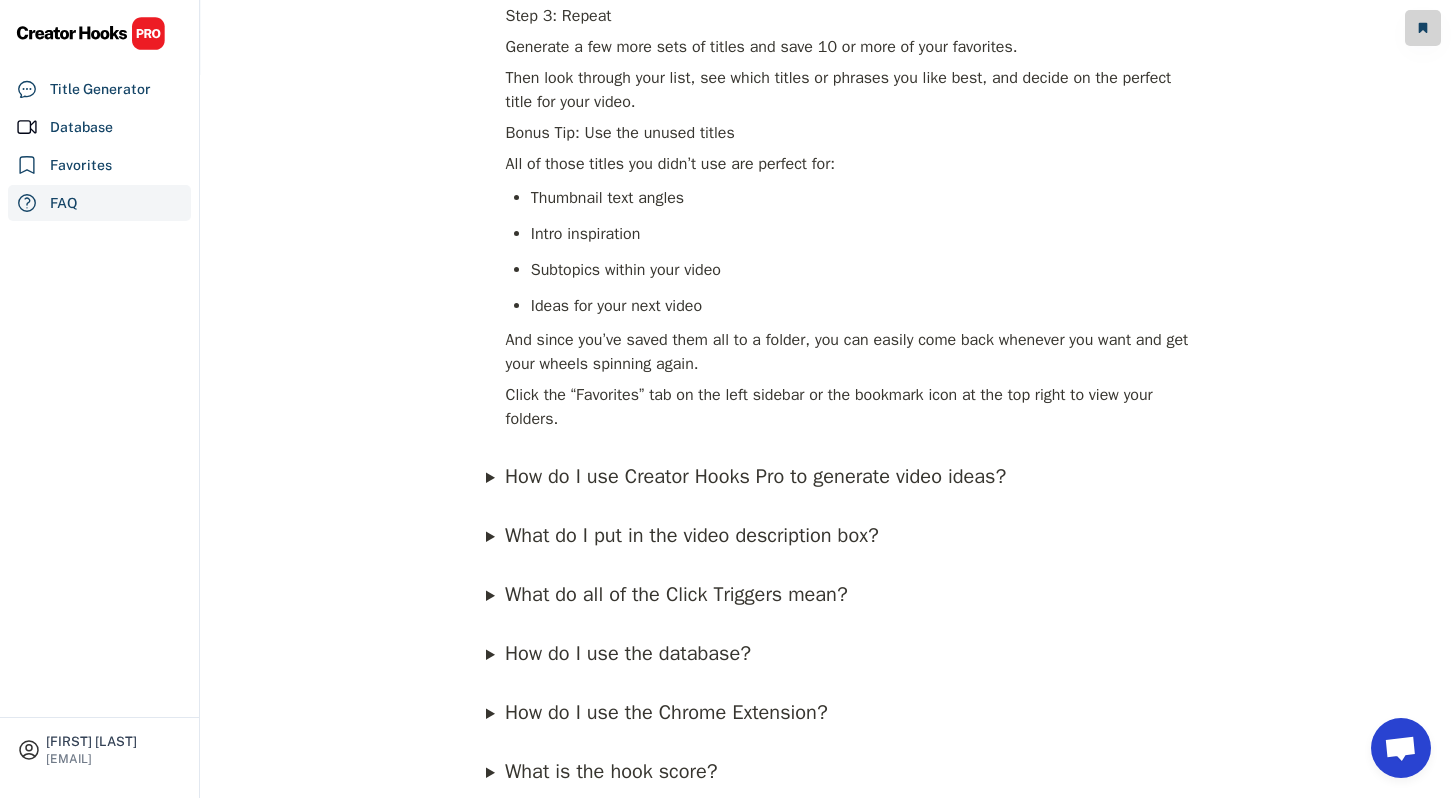 drag, startPoint x: 509, startPoint y: 107, endPoint x: 1044, endPoint y: 197, distance: 542.5173 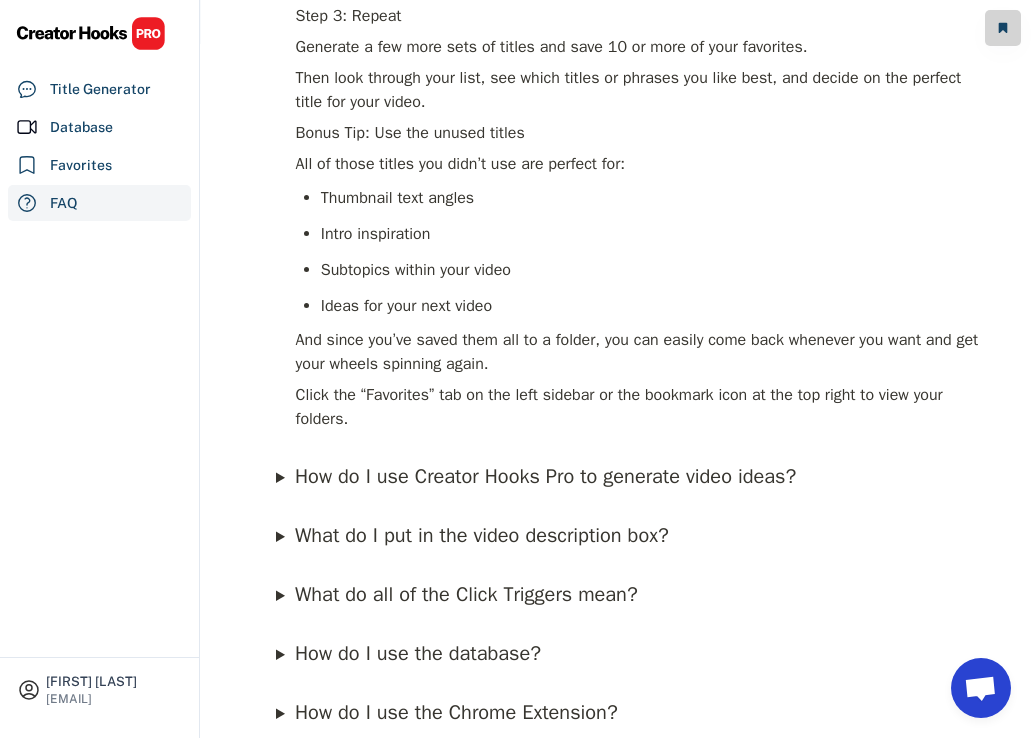 click on "This will open up your folders in the right sidebar. Create a folder for the video you're working on so you can save all your potential titles in one place." at bounding box center (644, -42) 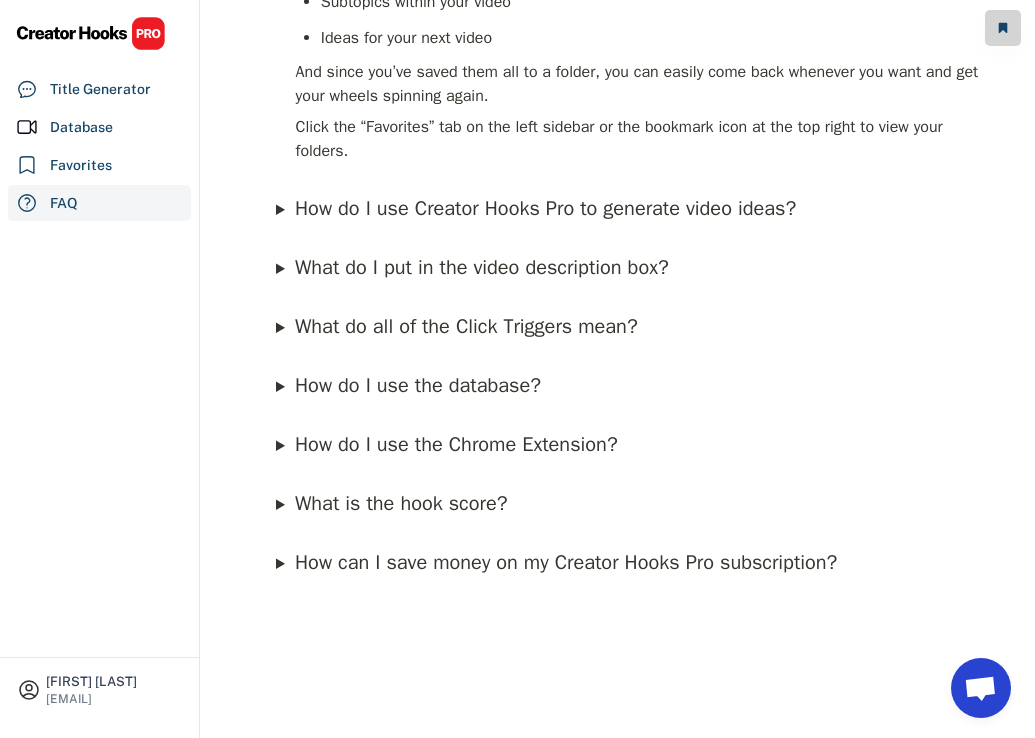 scroll, scrollTop: 1389, scrollLeft: 0, axis: vertical 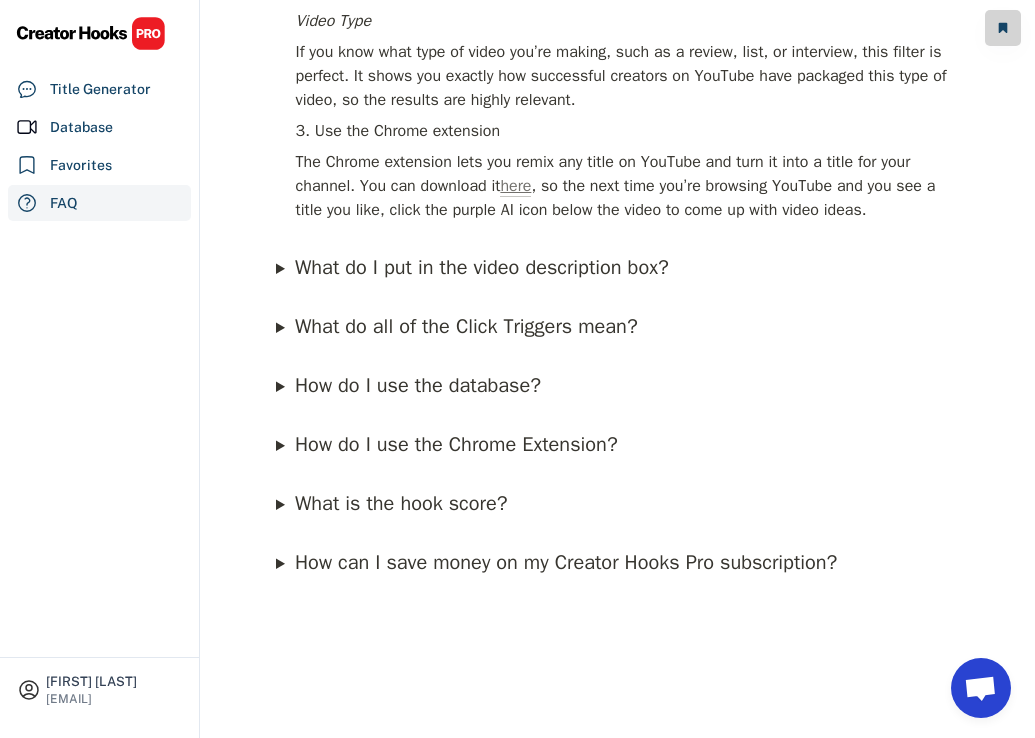 click on "What do I put in the video description box?" at bounding box center (482, 267) 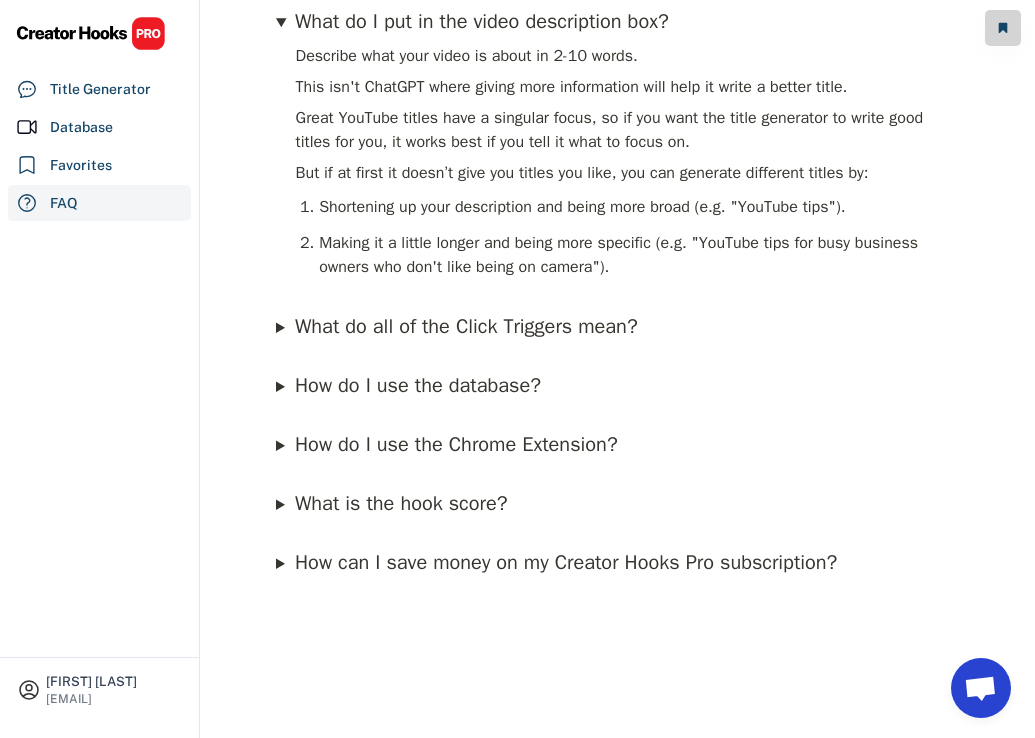 scroll, scrollTop: 2516, scrollLeft: 0, axis: vertical 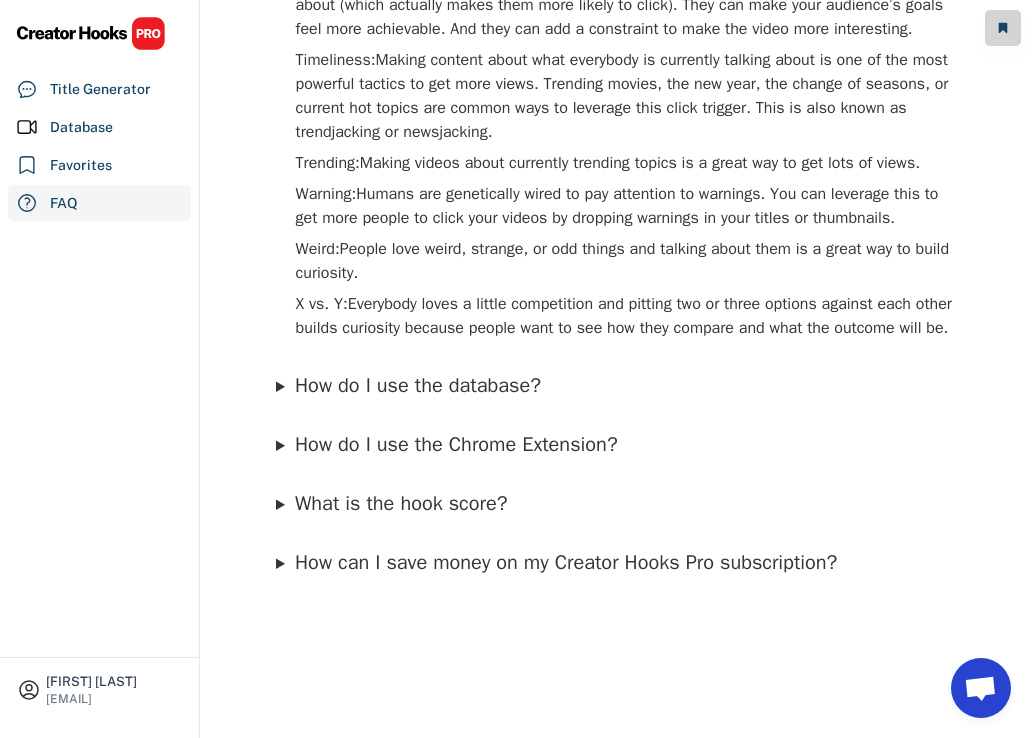 click on "How do I use the database?" at bounding box center (418, 385) 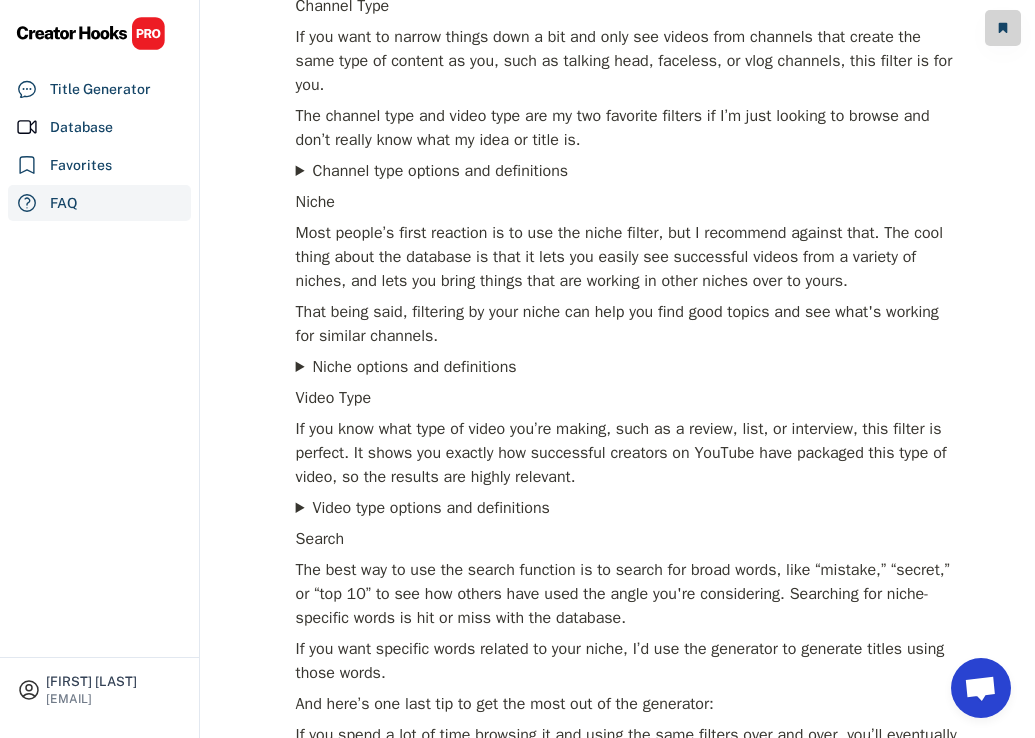 click on "How do I use the database?" at bounding box center (418, -342) 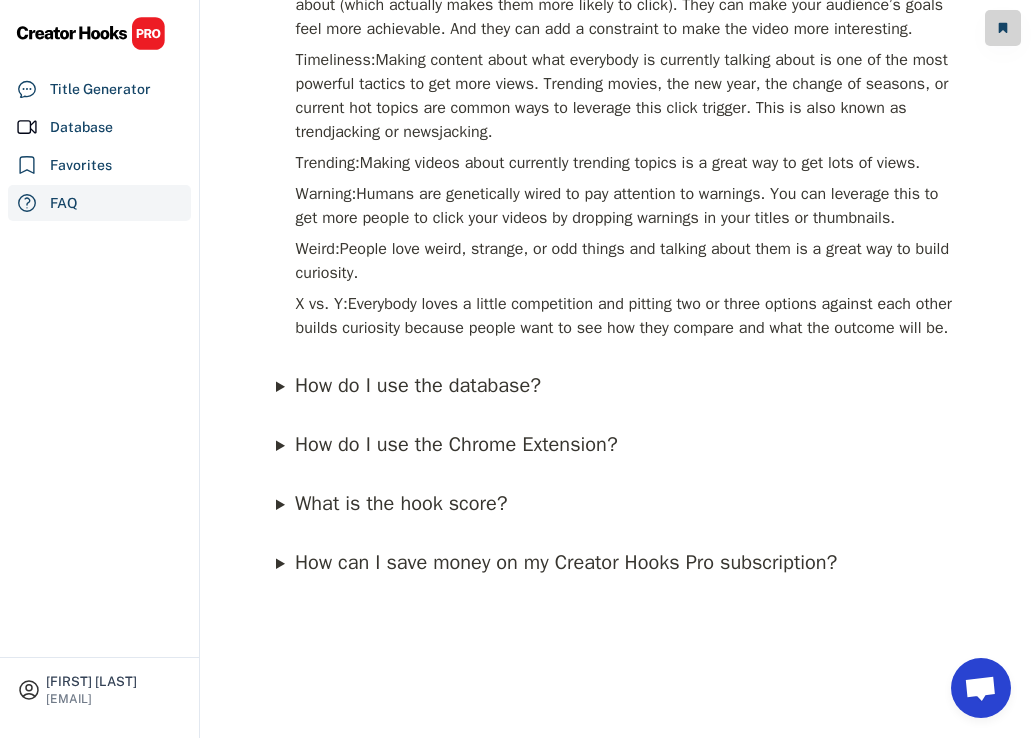 click on "How do I use the Chrome Extension?" at bounding box center [456, 444] 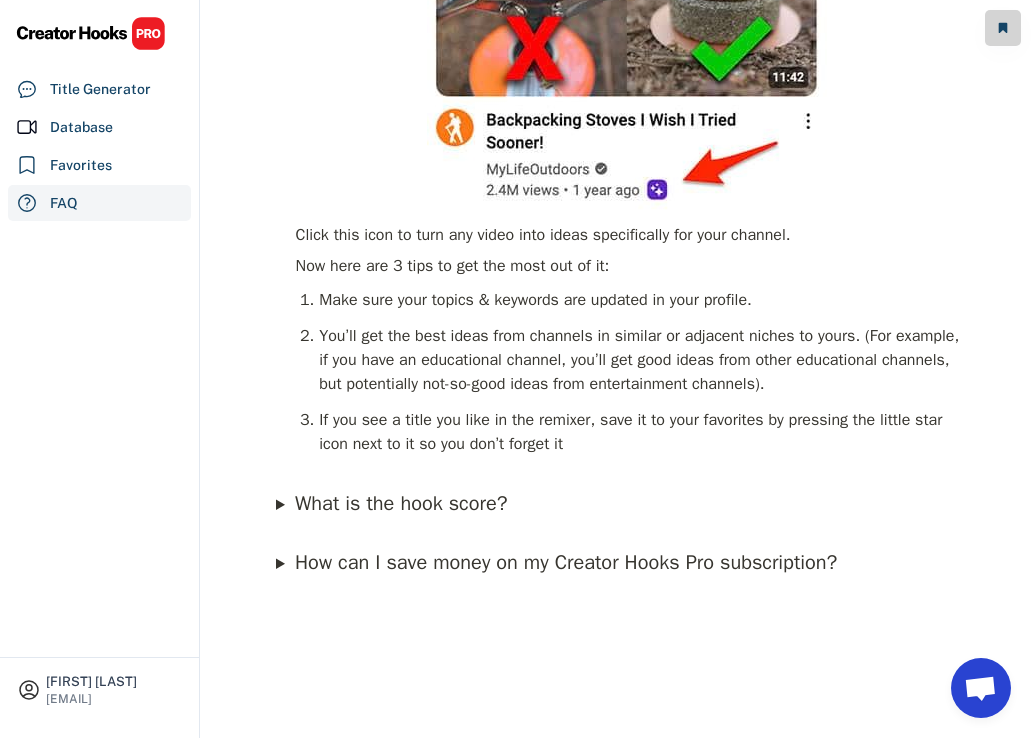 click on "How do I use the Chrome Extension?" at bounding box center [456, -264] 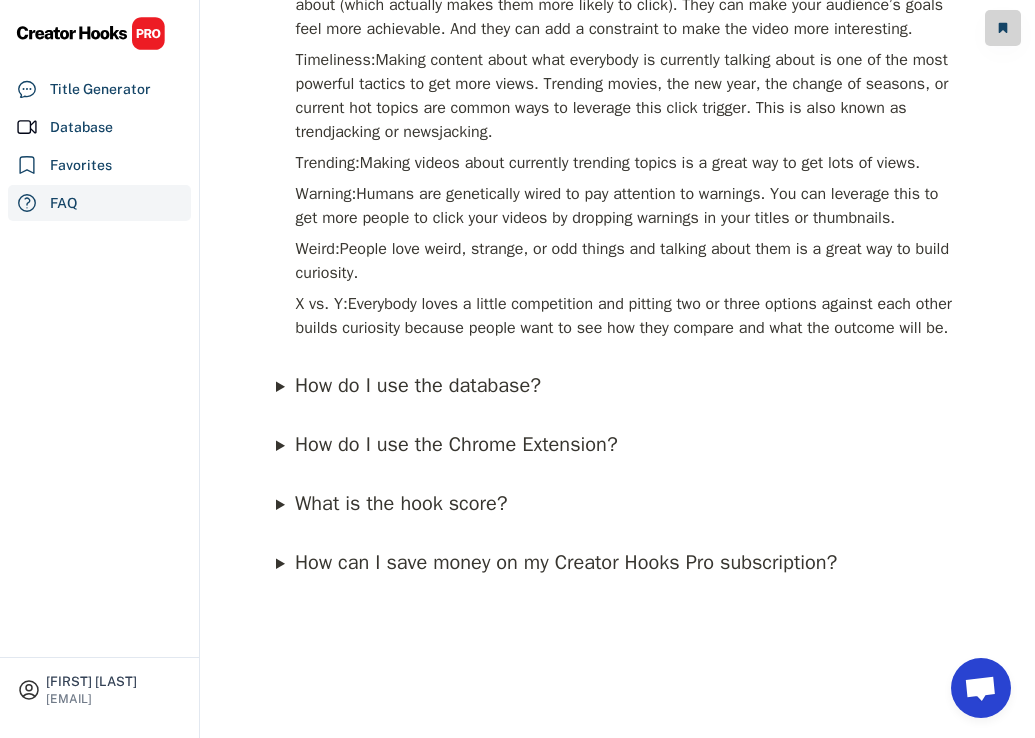 click on "What is the hook score?" at bounding box center (401, 503) 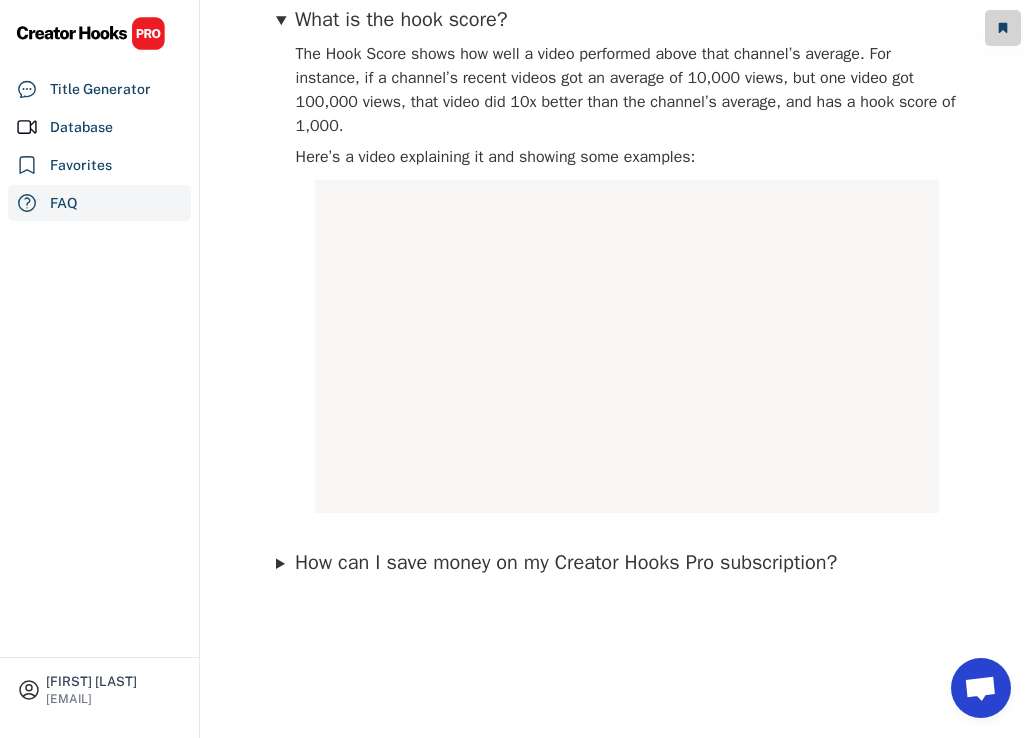 click on "What is the hook score?" at bounding box center (401, 19) 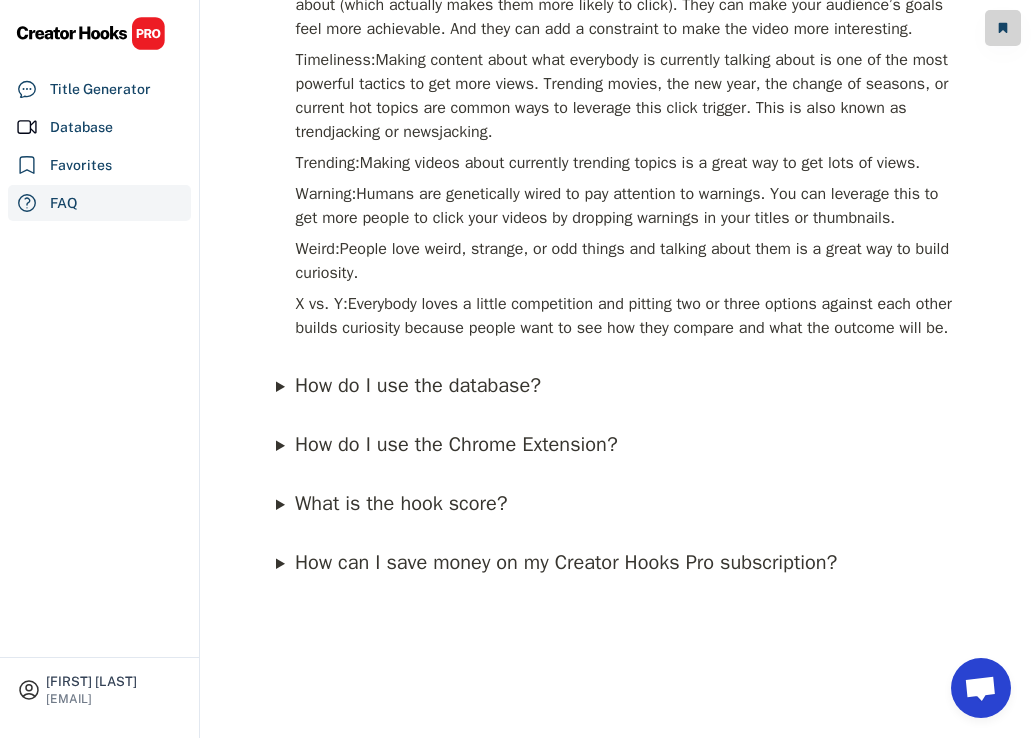 click on "How can I save money on my Creator Hooks Pro subscription?" at bounding box center [566, 562] 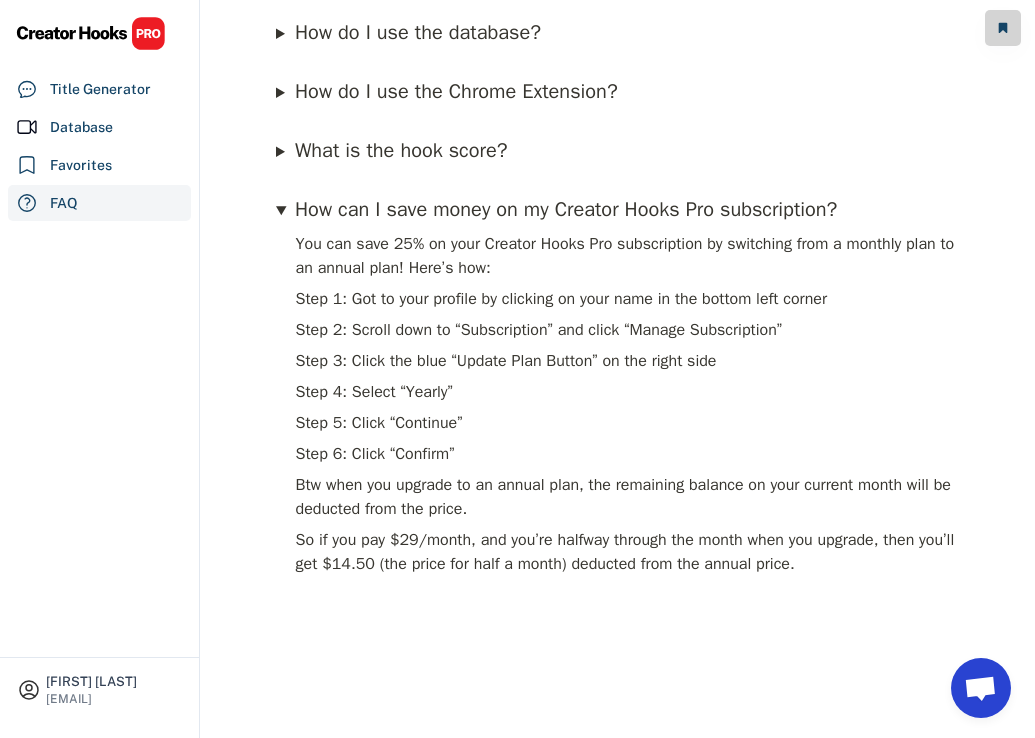 click on "How can I save money on my Creator Hooks Pro subscription?" at bounding box center (566, 209) 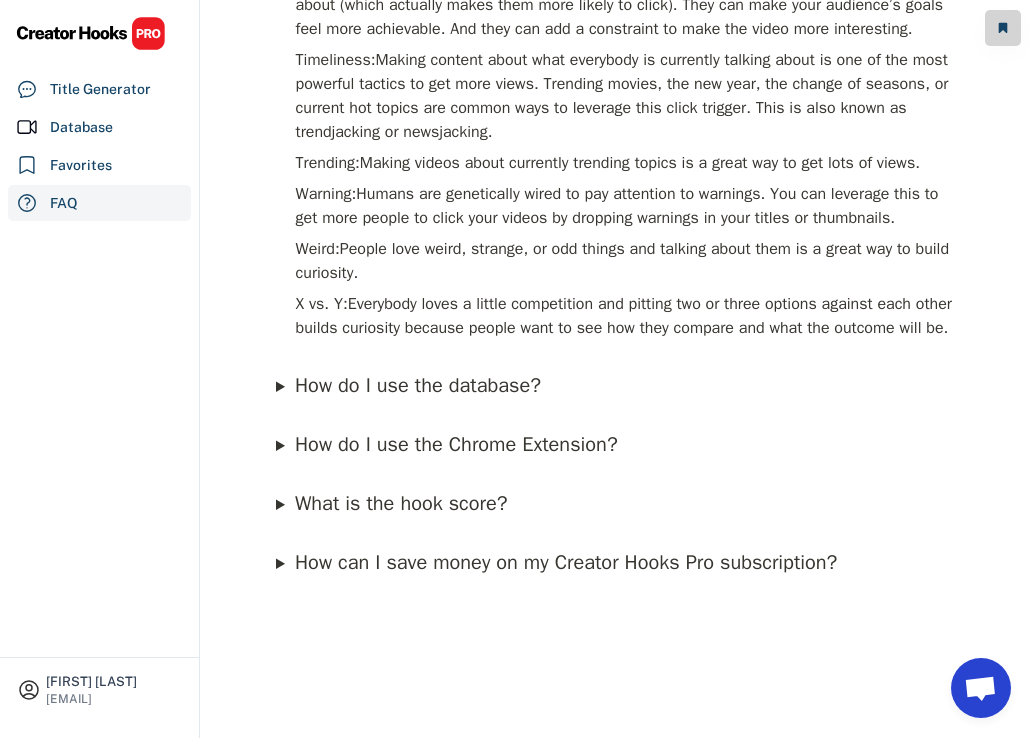 click on "How do I use the Chrome Extension?" at bounding box center [448, 435] 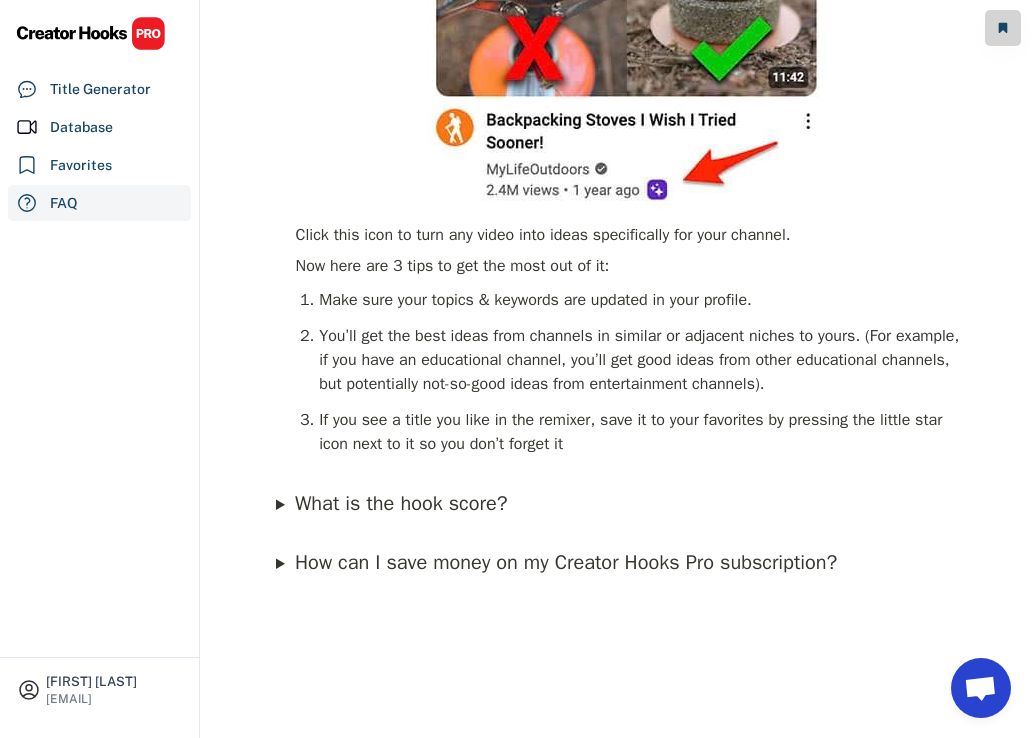 click on "How do I use the Chrome Extension?" at bounding box center (456, -264) 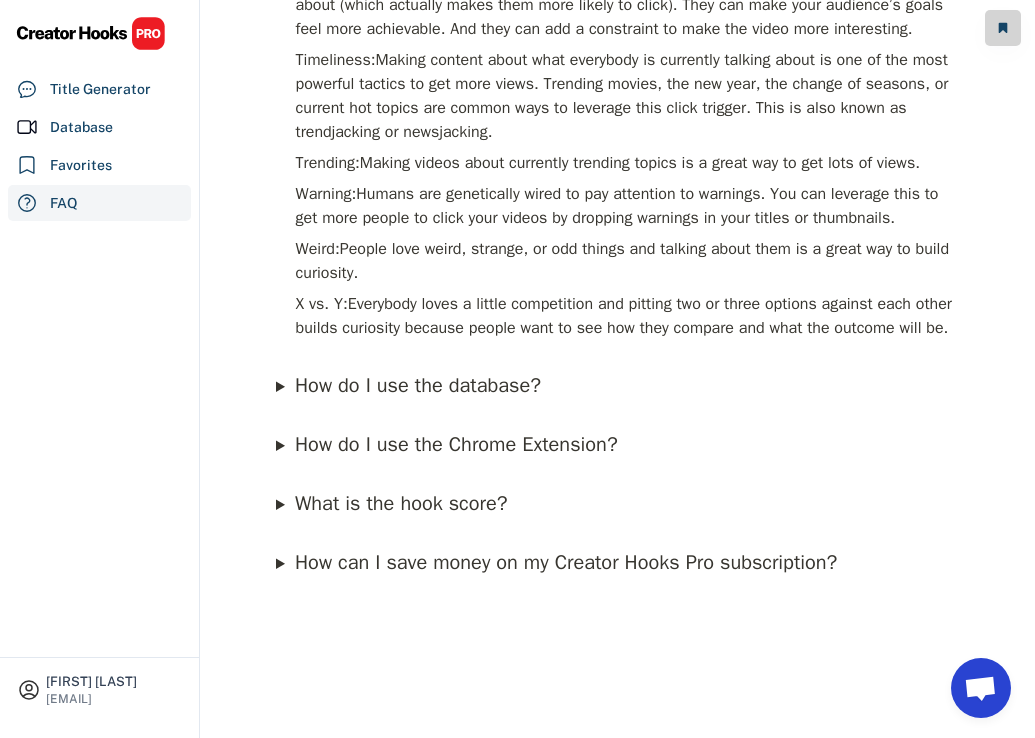 click on "How do I use the database?" at bounding box center (409, 376) 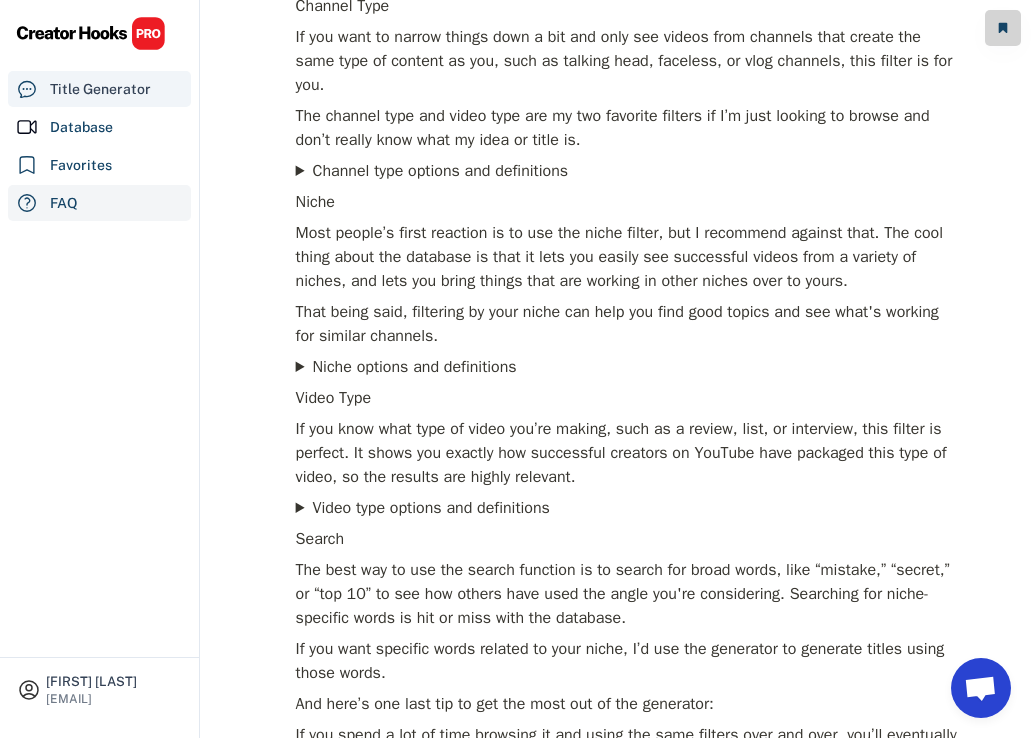 click on "Title Generator" at bounding box center [99, 89] 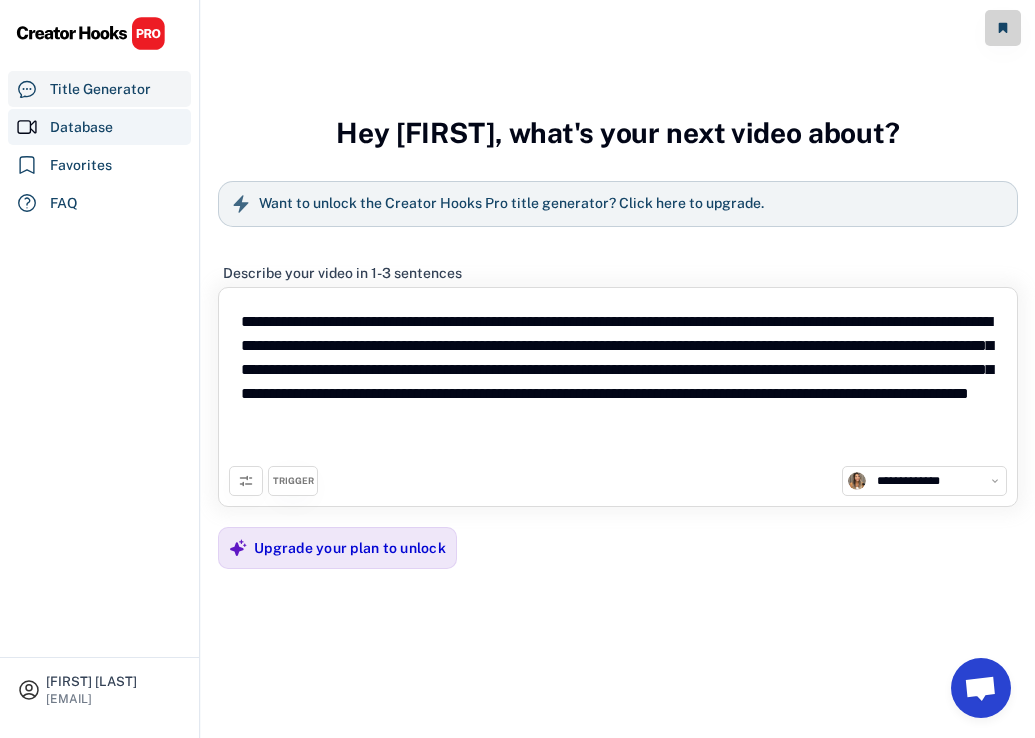 click on "Database" at bounding box center [99, 127] 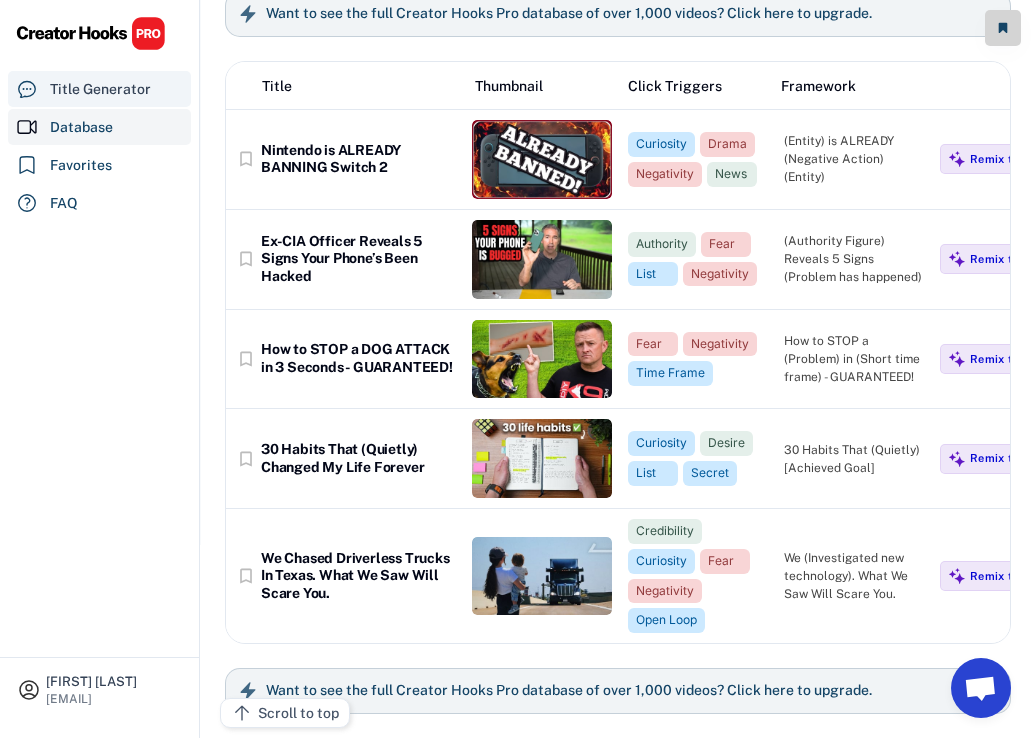 click on "Title Generator" at bounding box center (100, 89) 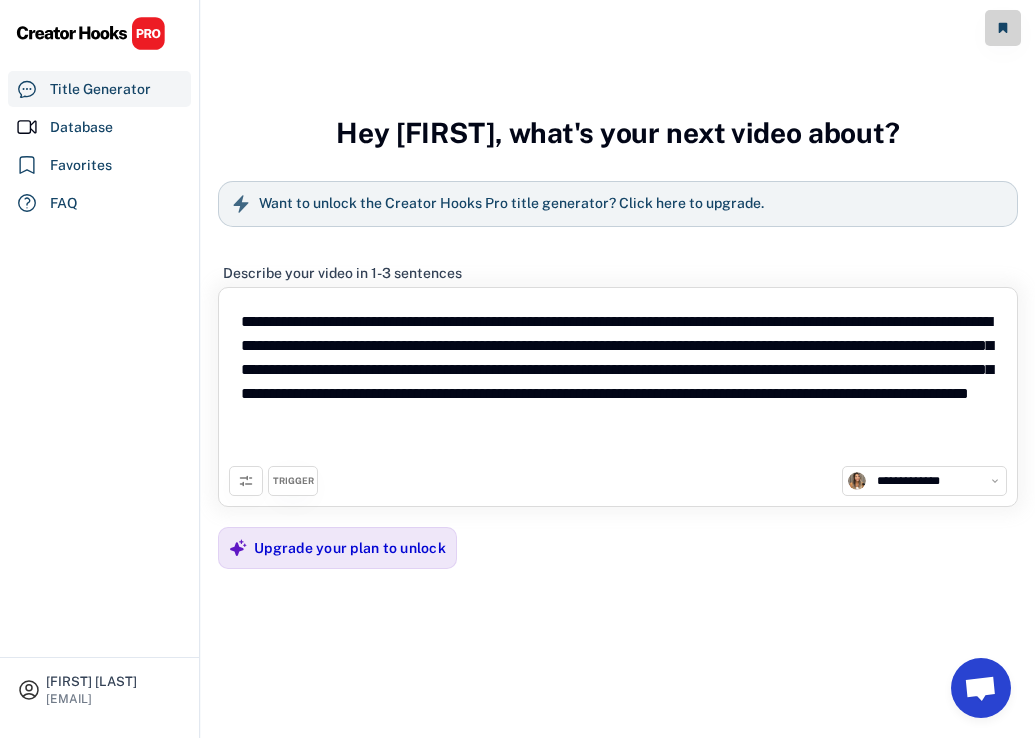 click on "**********" at bounding box center [618, 382] 